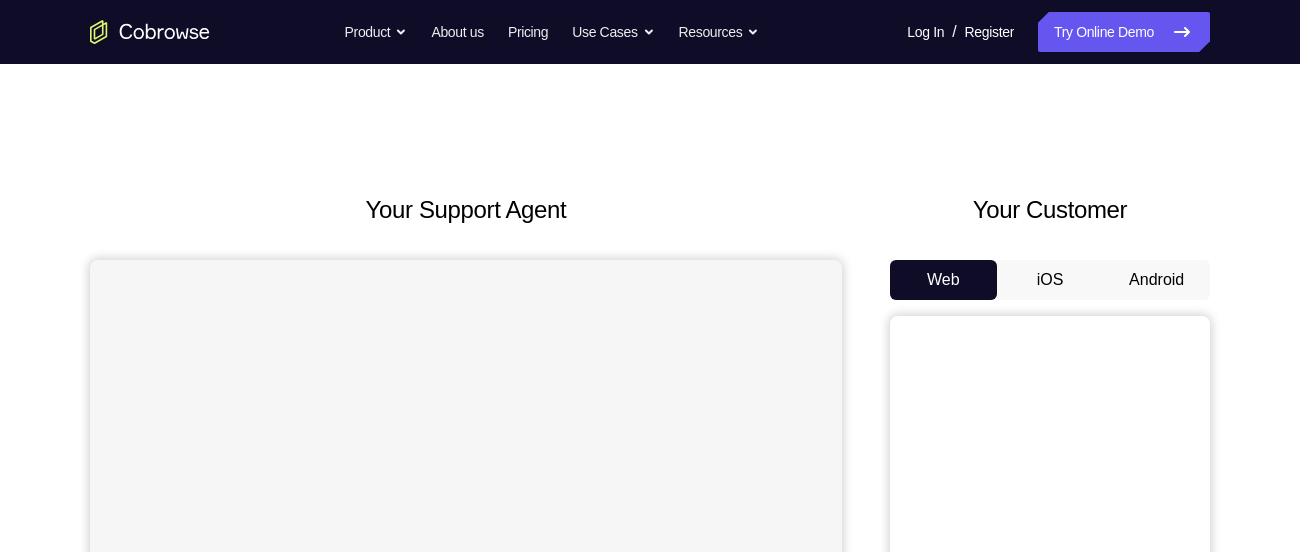 scroll, scrollTop: 0, scrollLeft: 0, axis: both 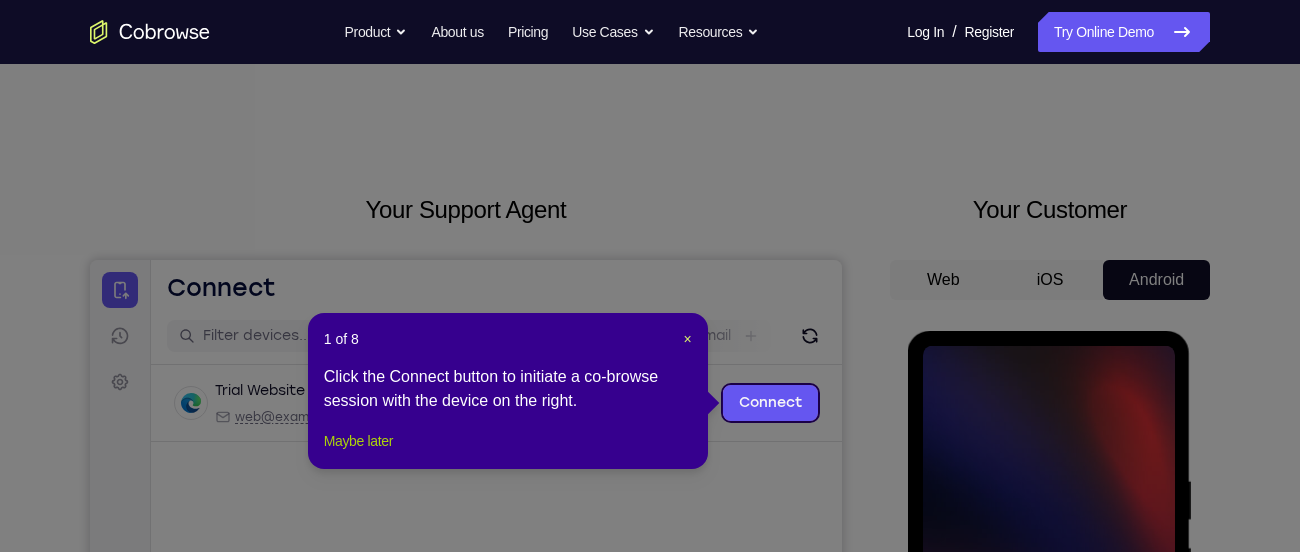 click on "Maybe later" at bounding box center [358, 441] 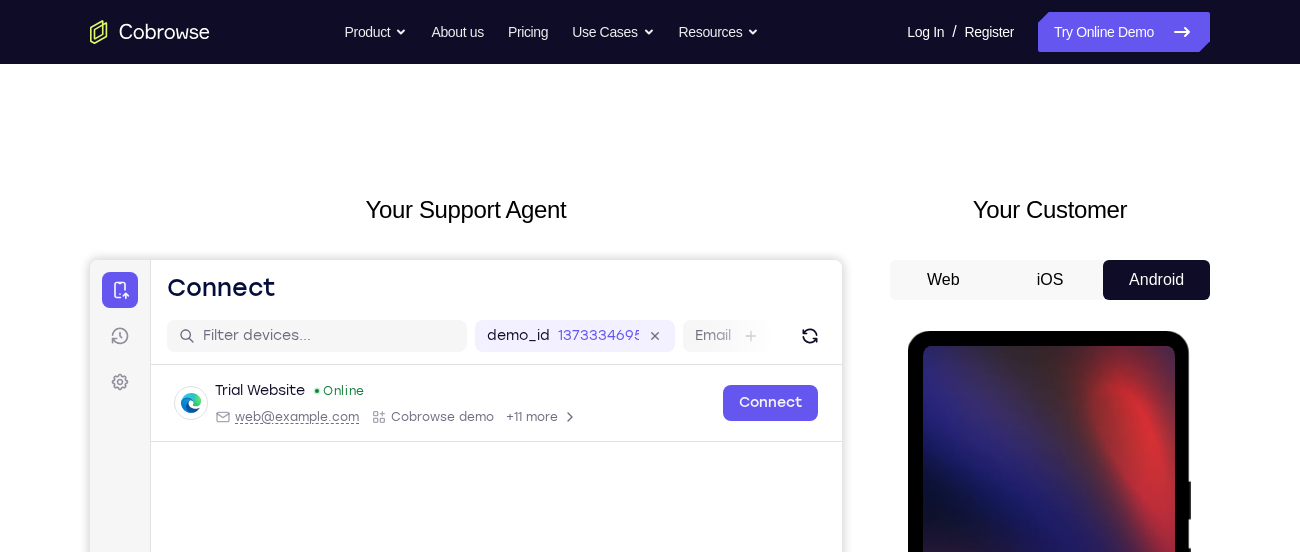click on "Your Support Agent             Your Customer       Web   iOS   Android                         Next Steps   We’d be happy to give a product demo, answer any technical questions, or share best practices.          Create An Account             Contact Sales" at bounding box center [650, 723] 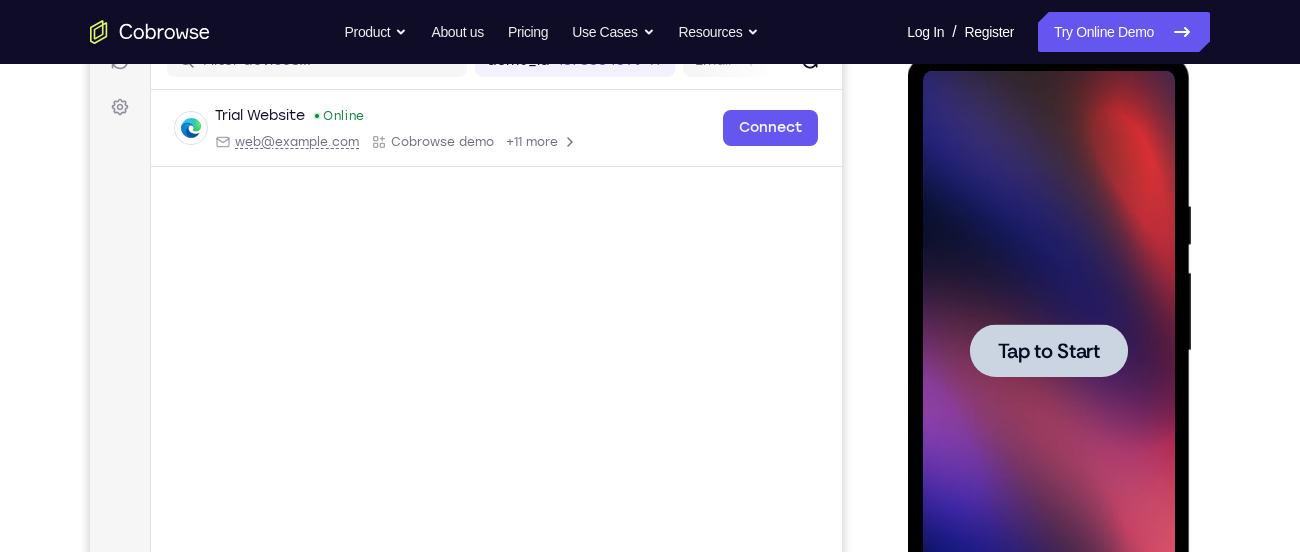 scroll, scrollTop: 279, scrollLeft: 0, axis: vertical 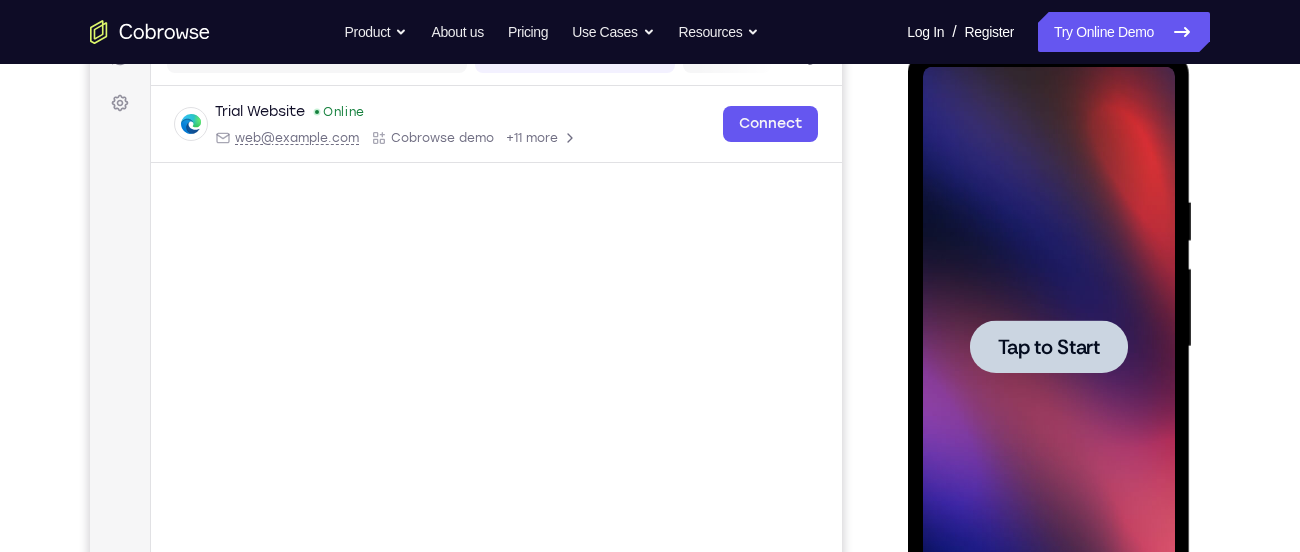click on "Tap to Start" at bounding box center (1048, 347) 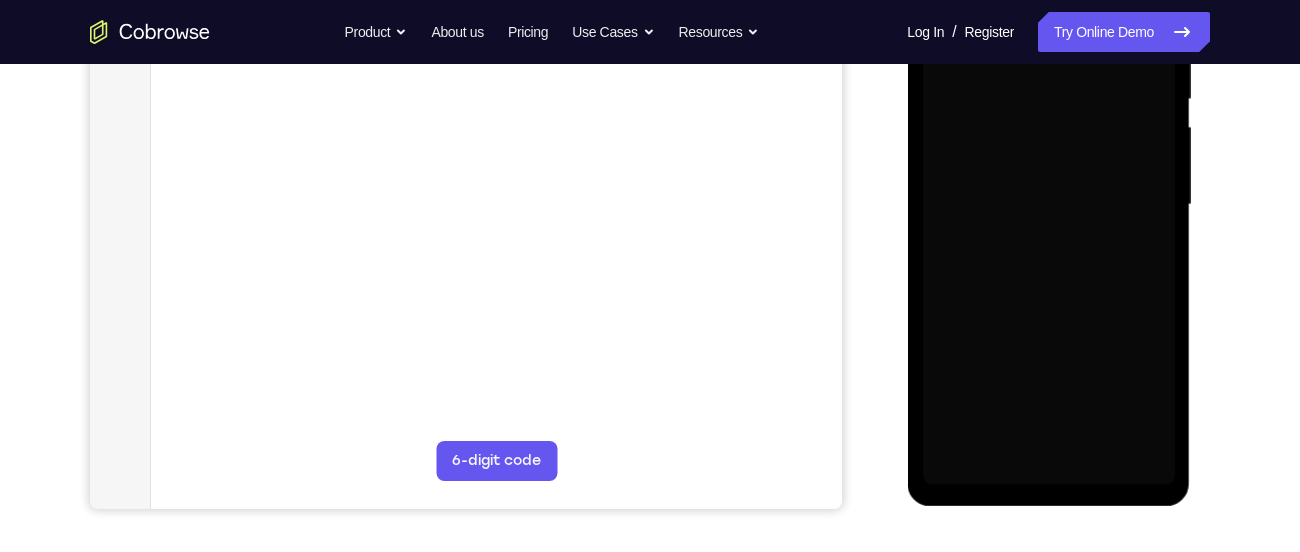 scroll, scrollTop: 417, scrollLeft: 0, axis: vertical 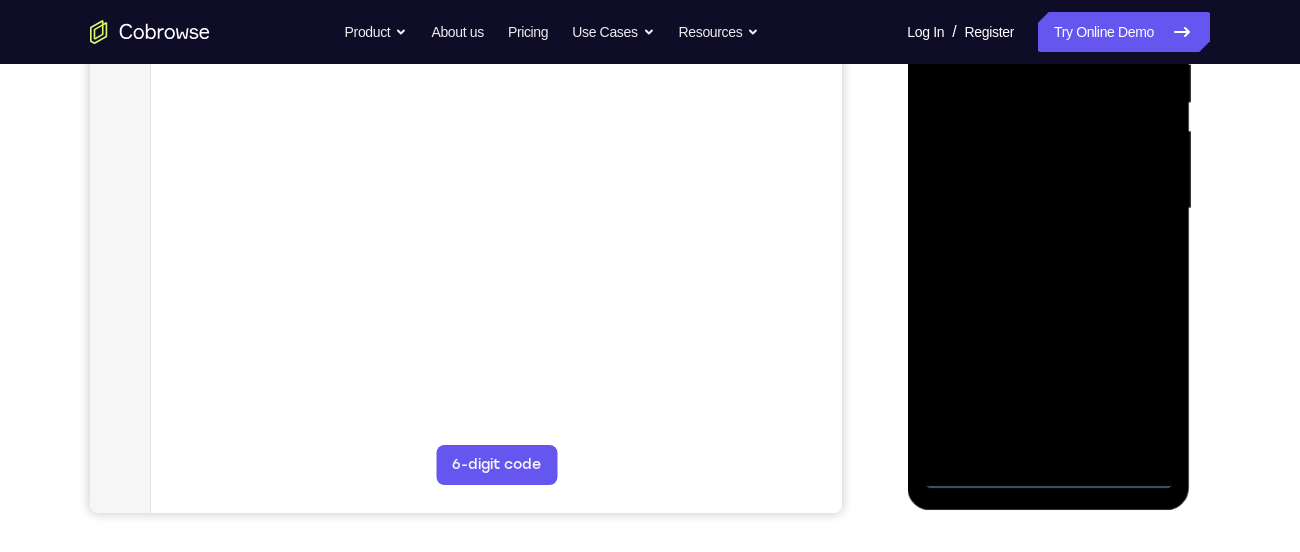 click at bounding box center [1048, 209] 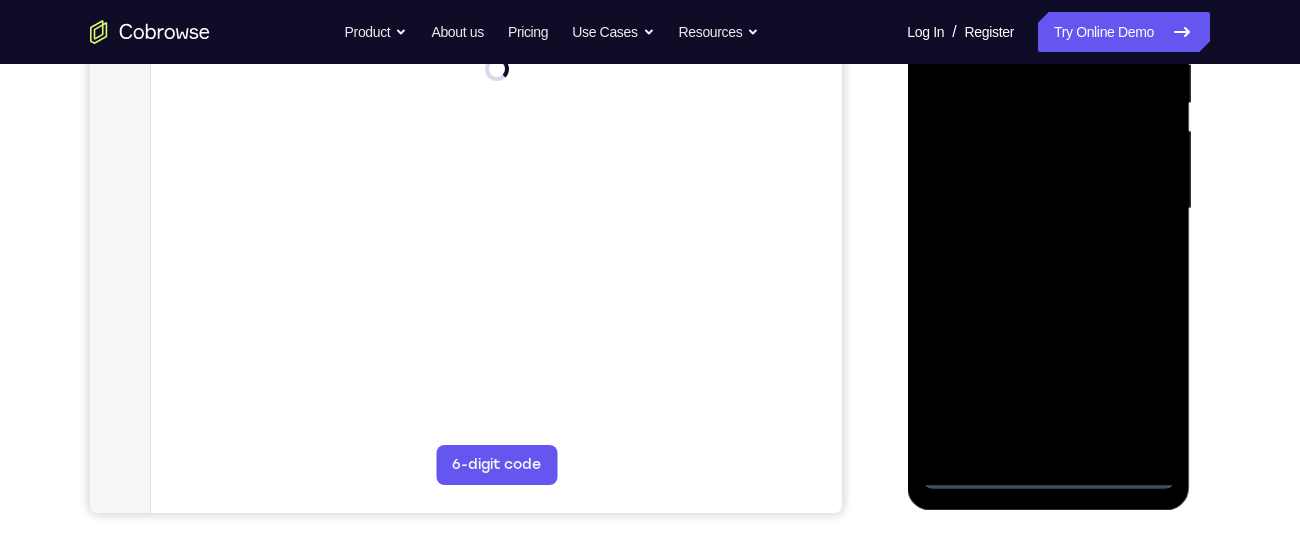 scroll, scrollTop: 281, scrollLeft: 0, axis: vertical 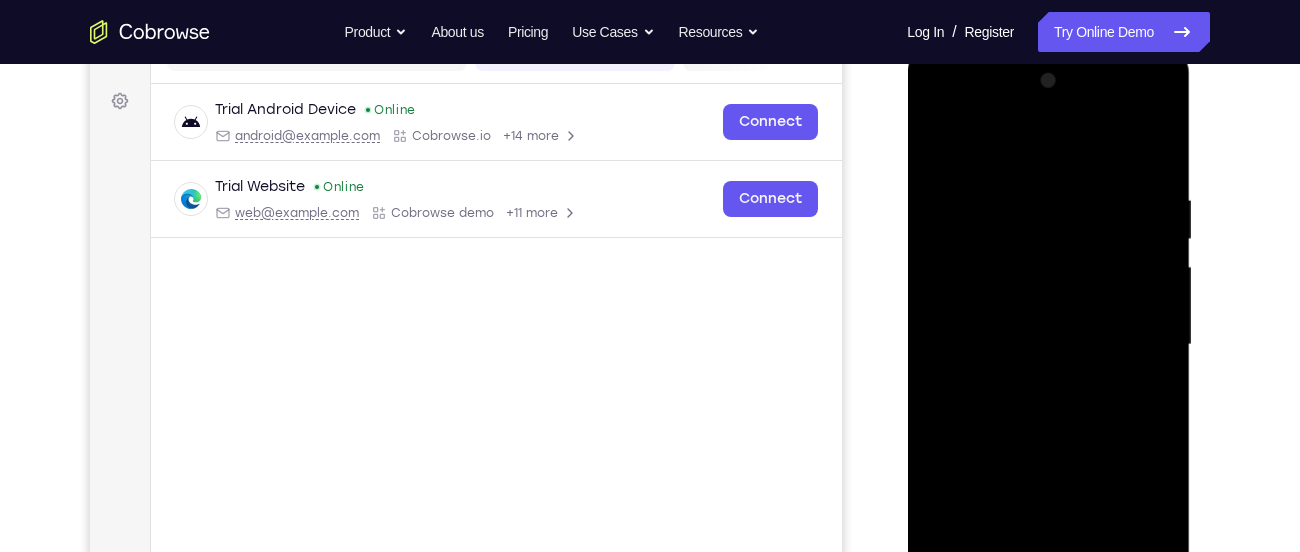 click at bounding box center (1048, 345) 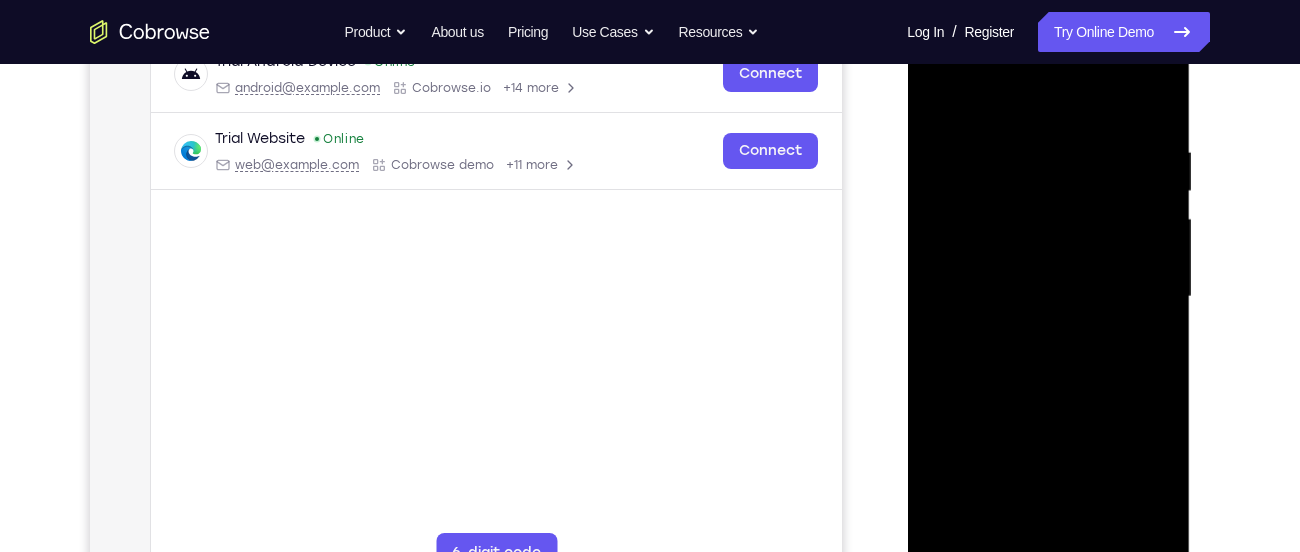 scroll, scrollTop: 326, scrollLeft: 0, axis: vertical 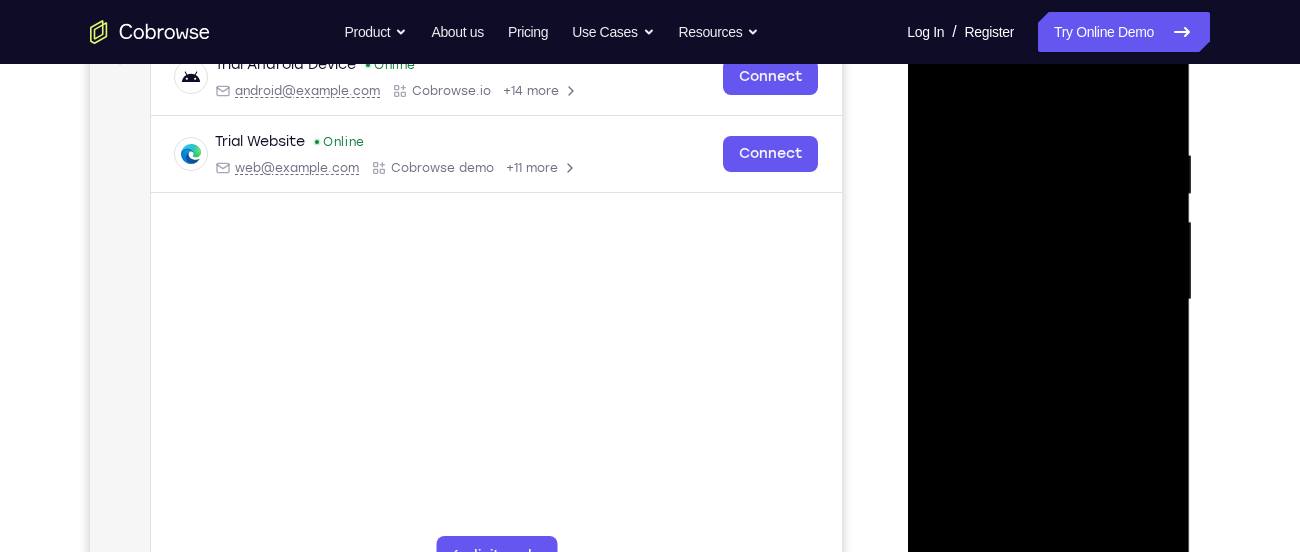 click at bounding box center [1048, 300] 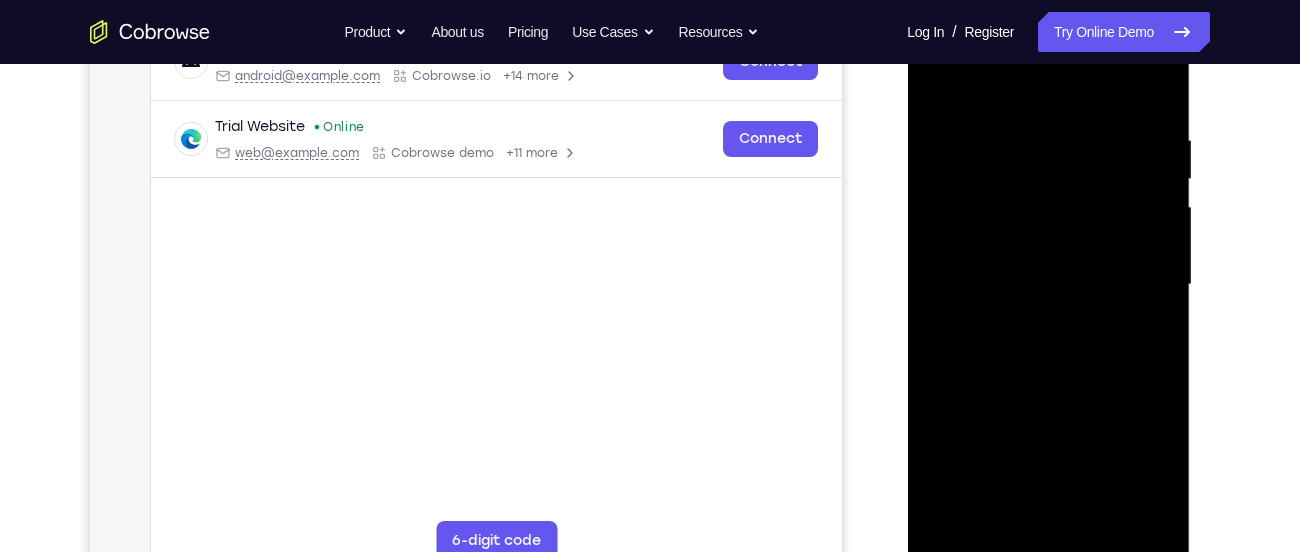 scroll, scrollTop: 335, scrollLeft: 0, axis: vertical 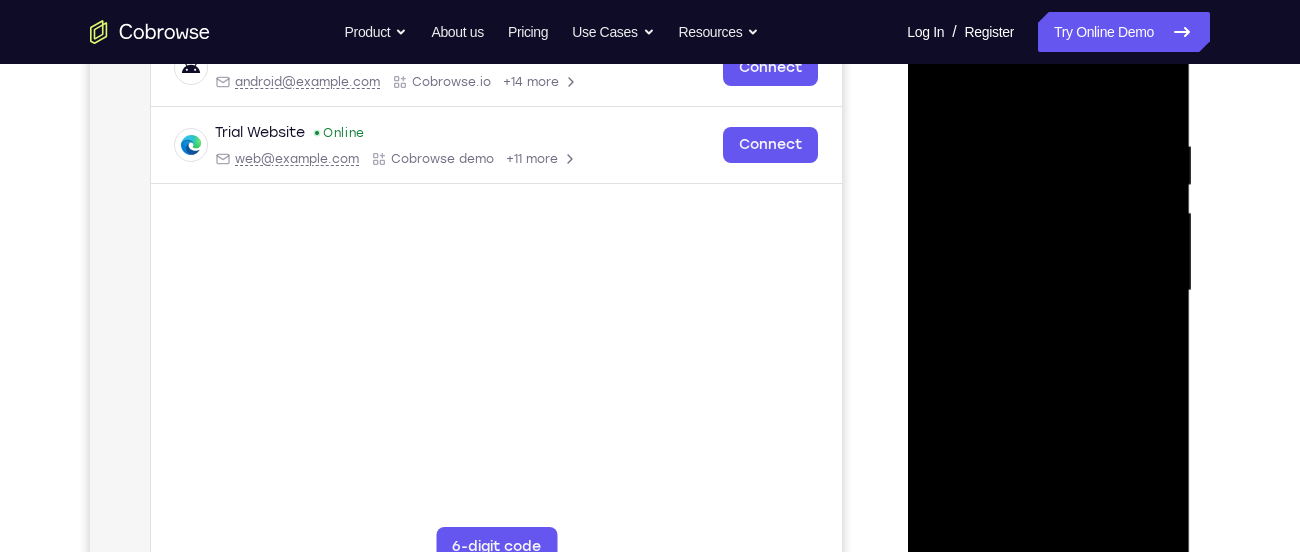 click at bounding box center (1048, 291) 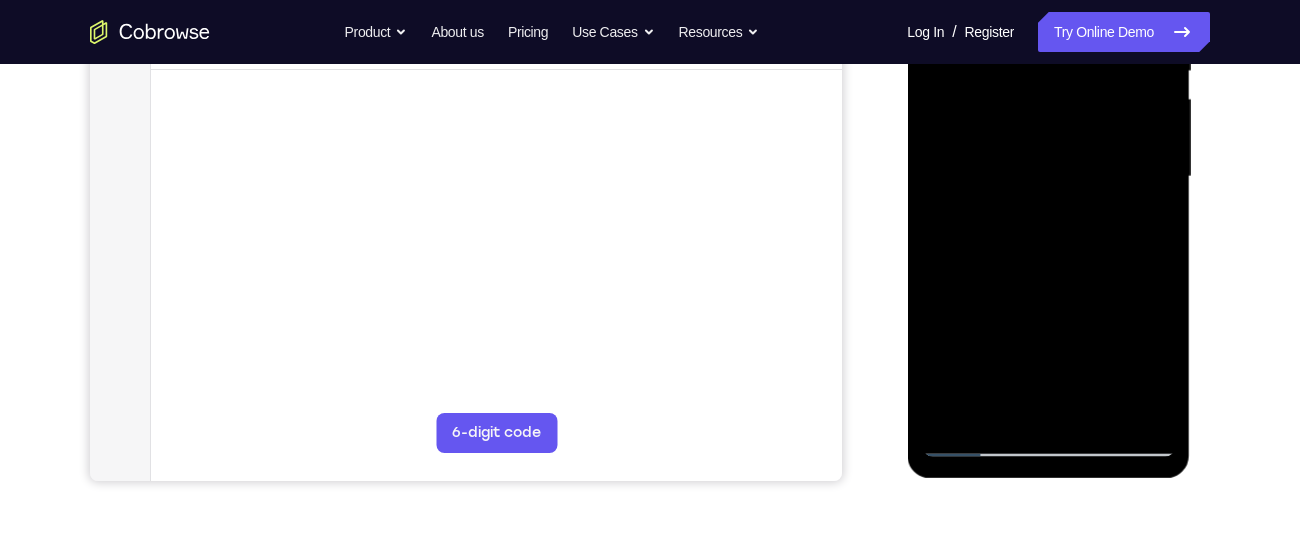 scroll, scrollTop: 450, scrollLeft: 0, axis: vertical 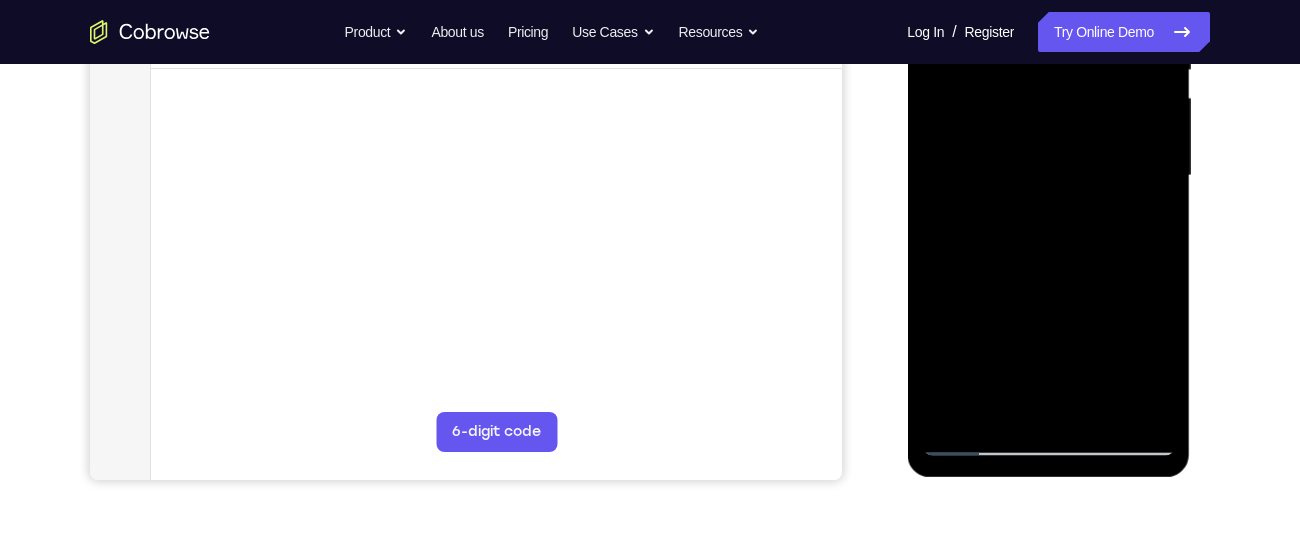 click at bounding box center (1048, 176) 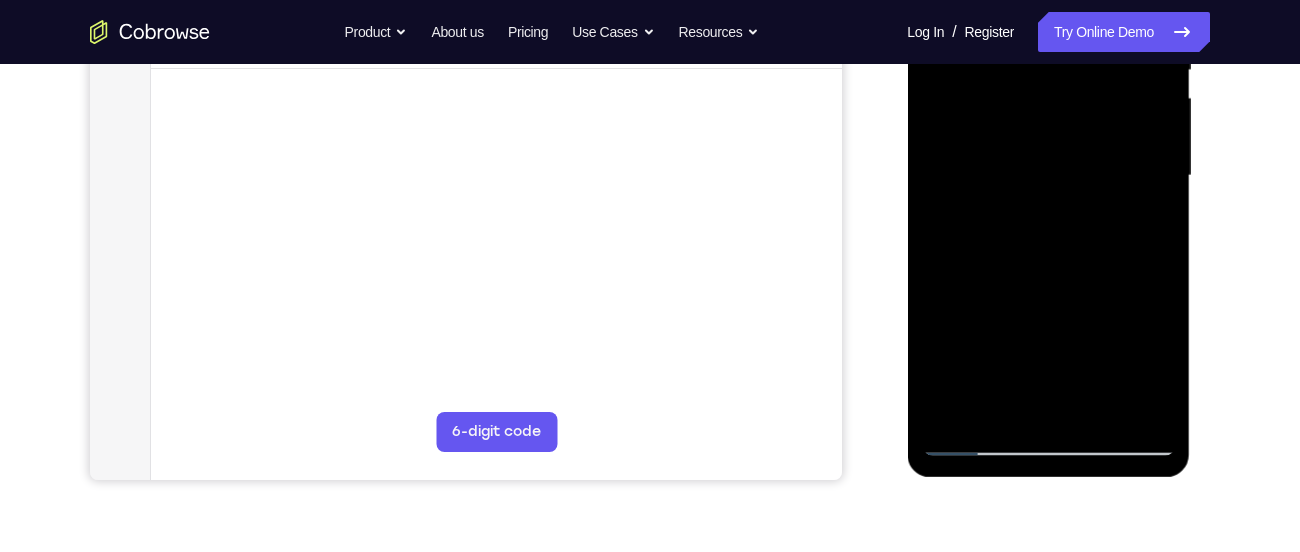 click at bounding box center [1048, 176] 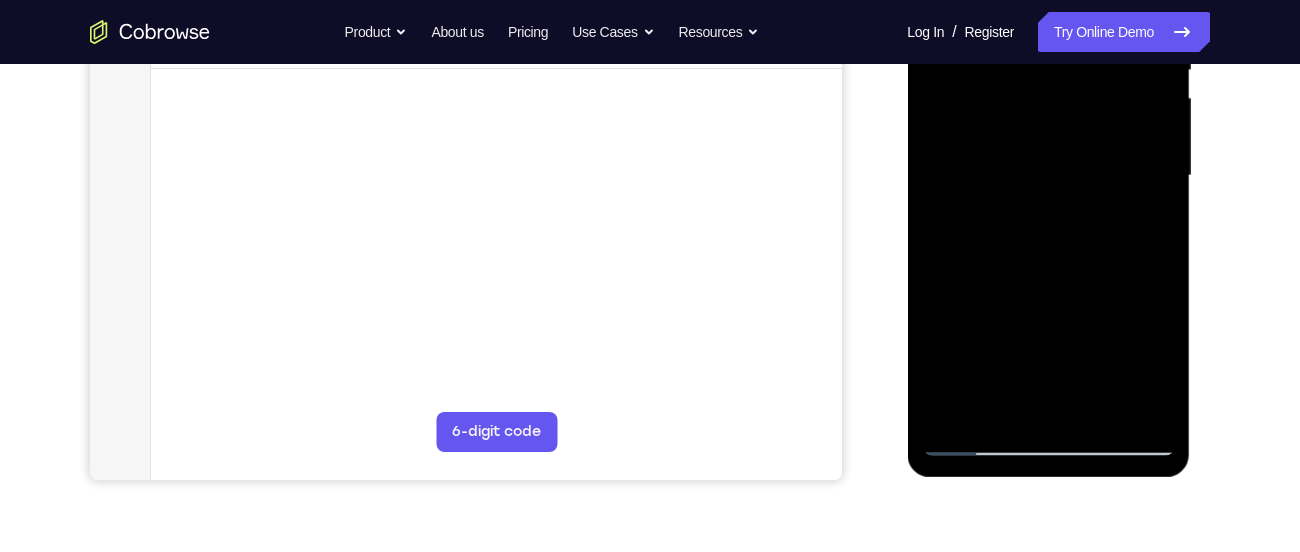 click at bounding box center (1048, 176) 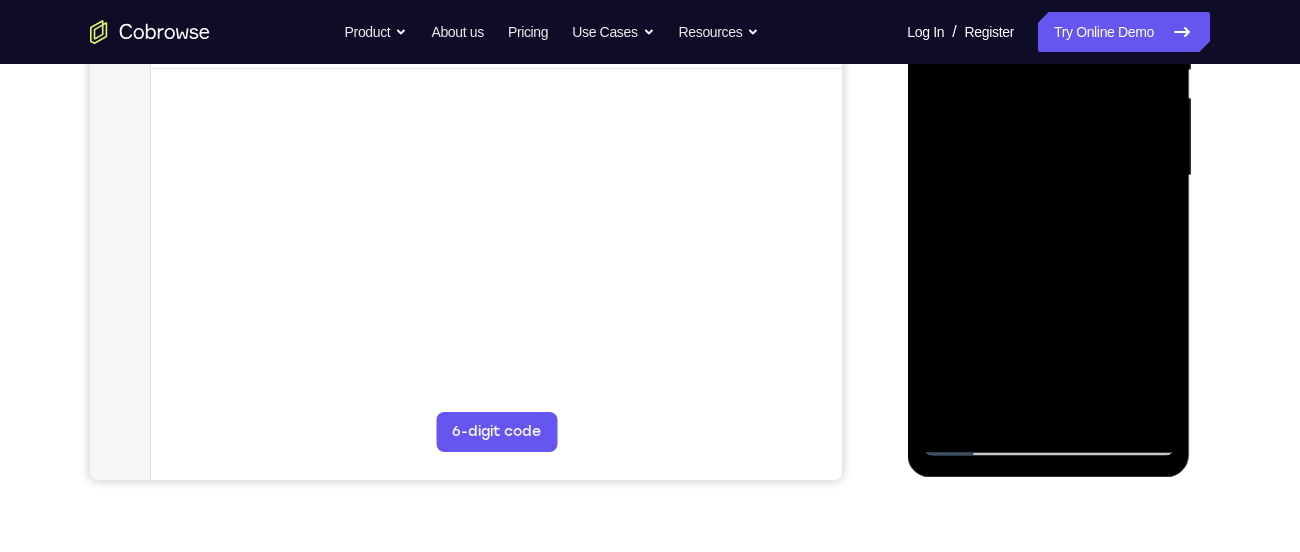 click at bounding box center [1048, 176] 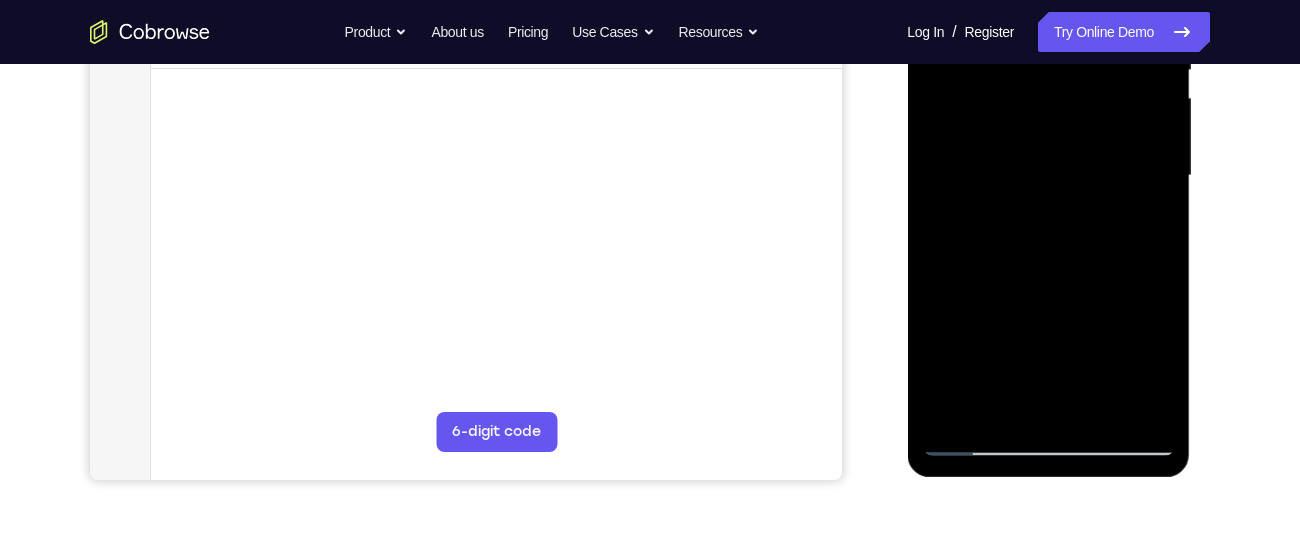 click at bounding box center (1048, 176) 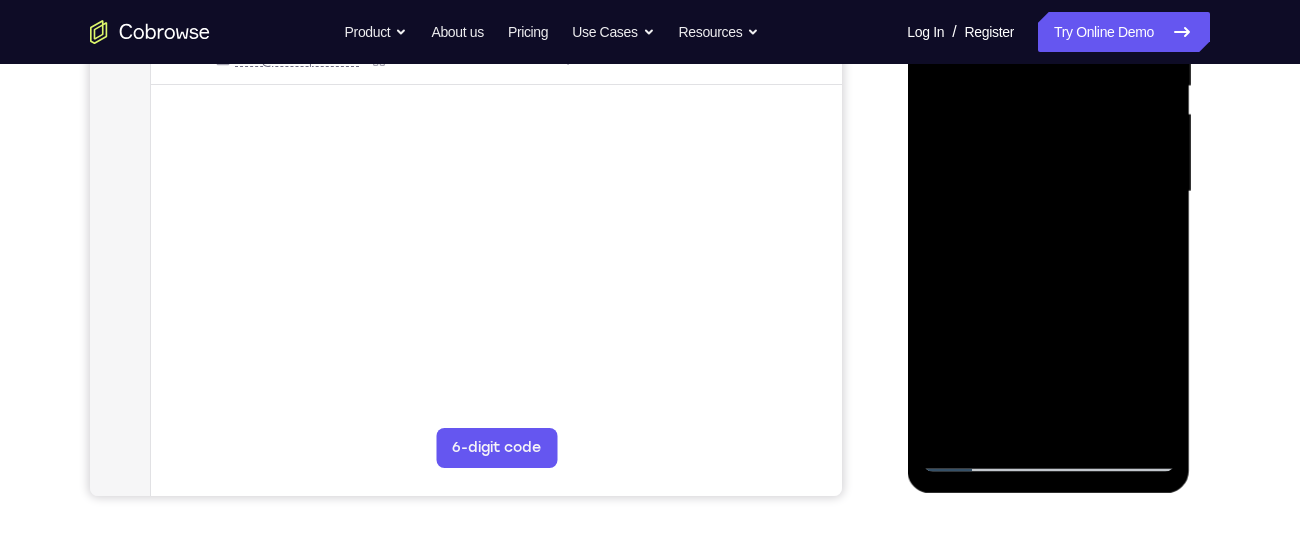scroll, scrollTop: 423, scrollLeft: 0, axis: vertical 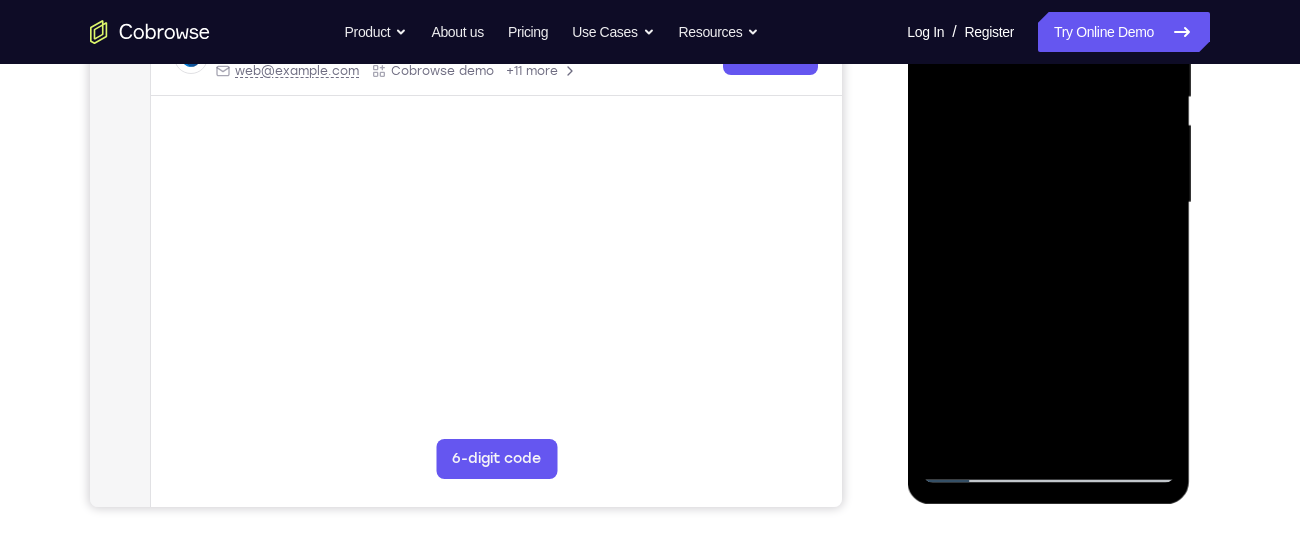 click at bounding box center [1048, 203] 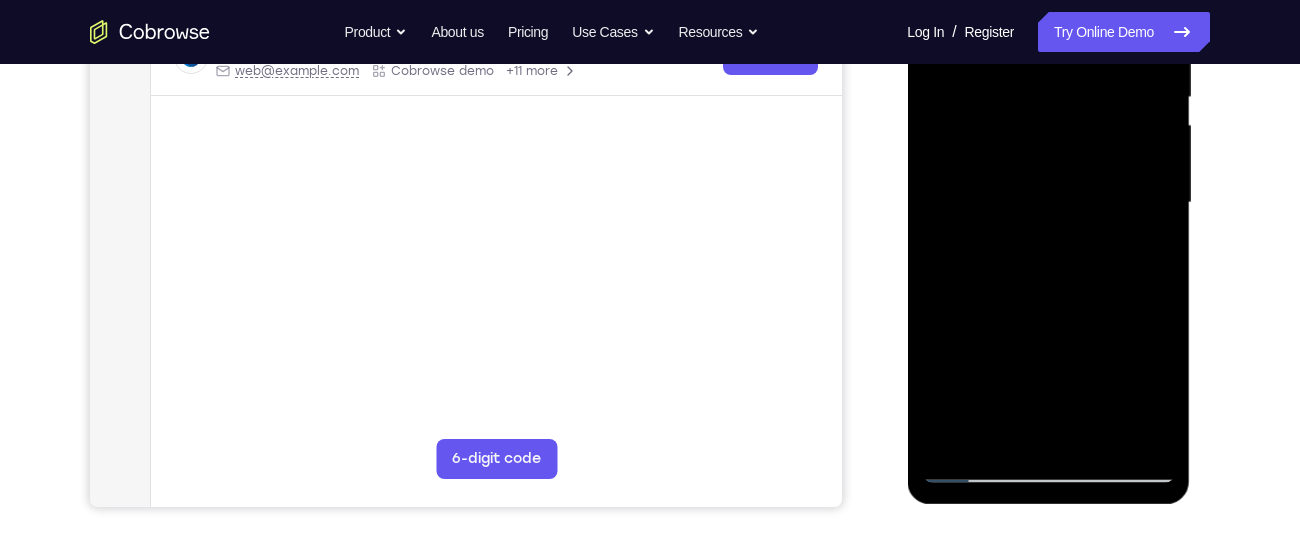 click at bounding box center (1048, 203) 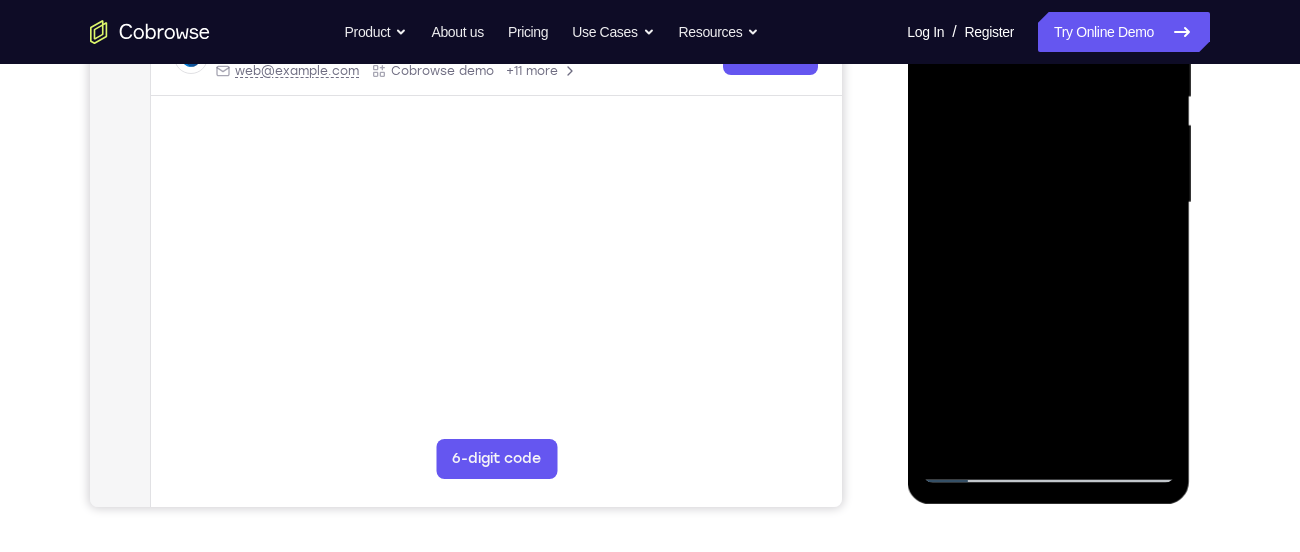 click at bounding box center (1048, 203) 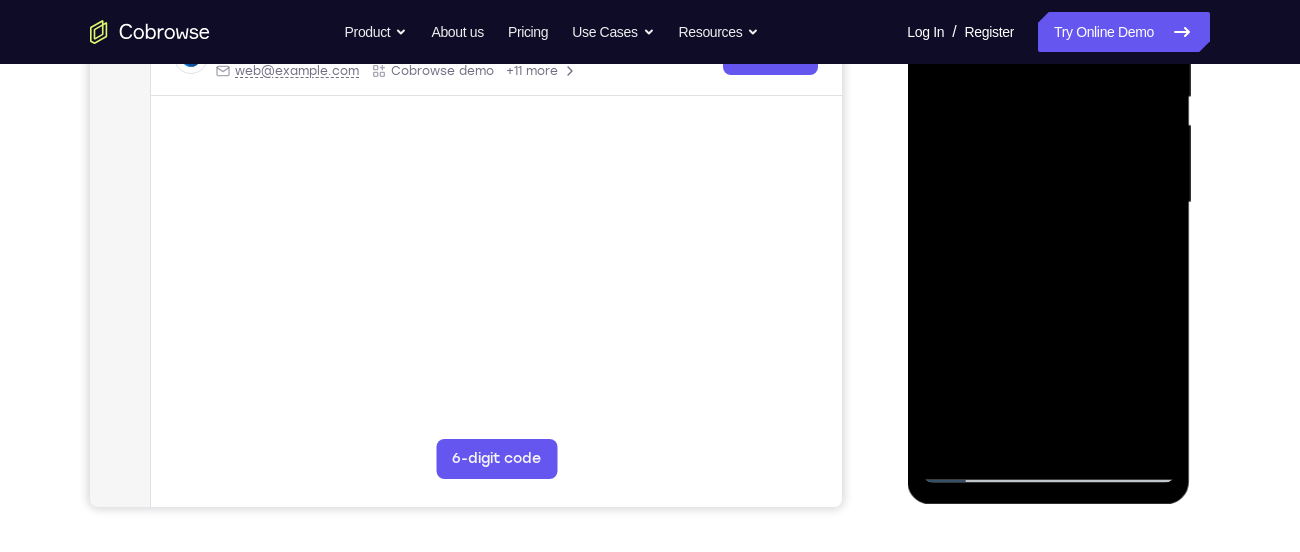 click at bounding box center (1048, 203) 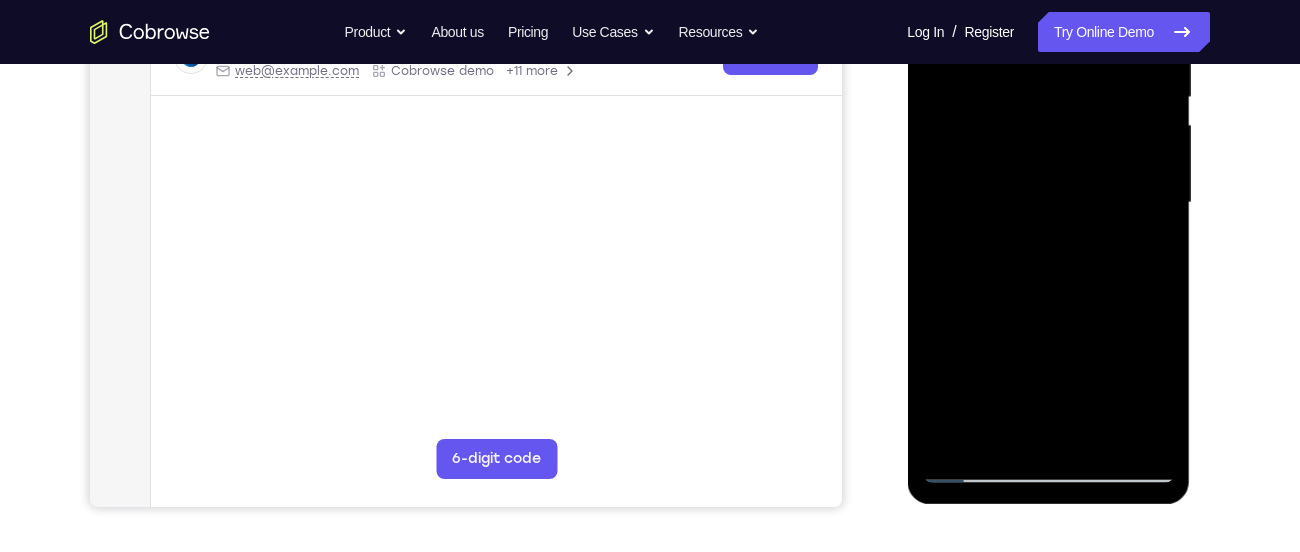 click at bounding box center [1048, 203] 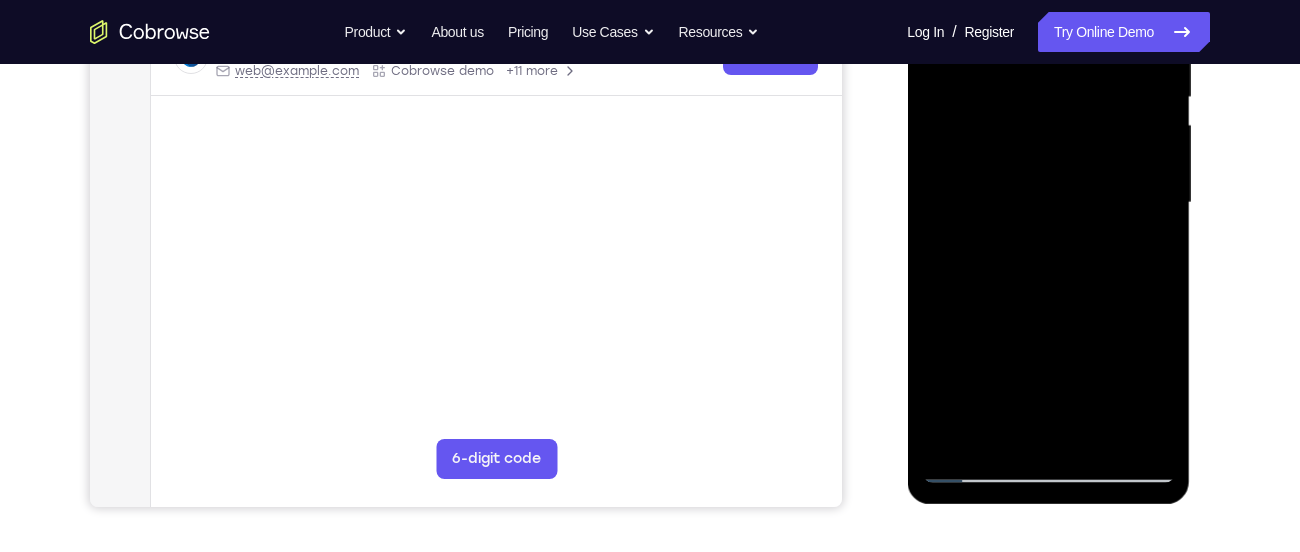 click at bounding box center (1048, 203) 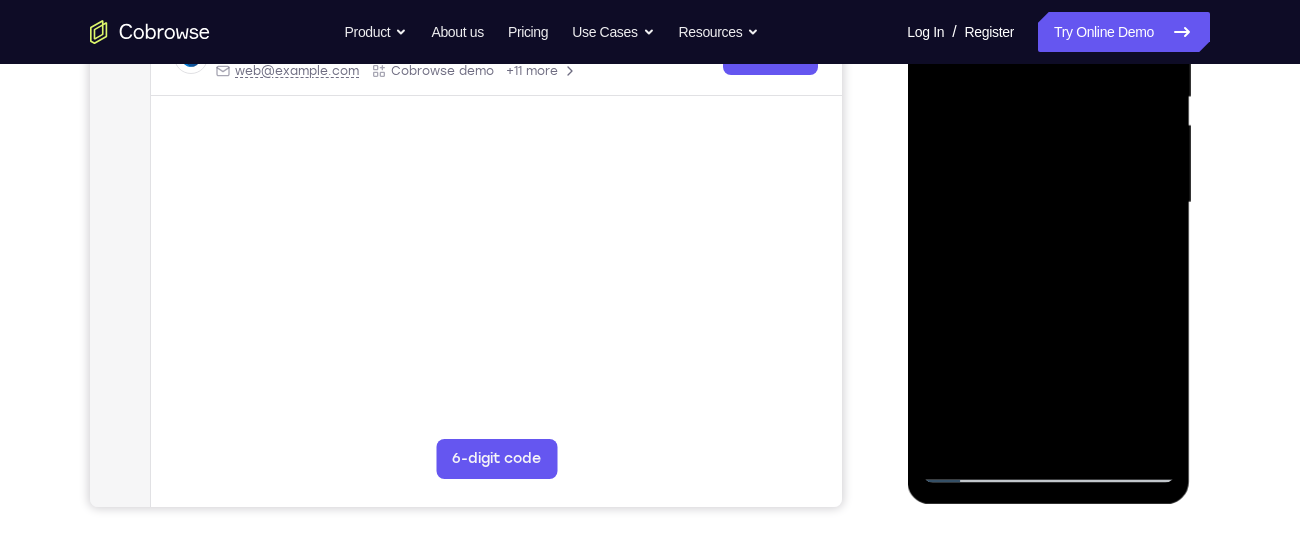 click at bounding box center (1048, 203) 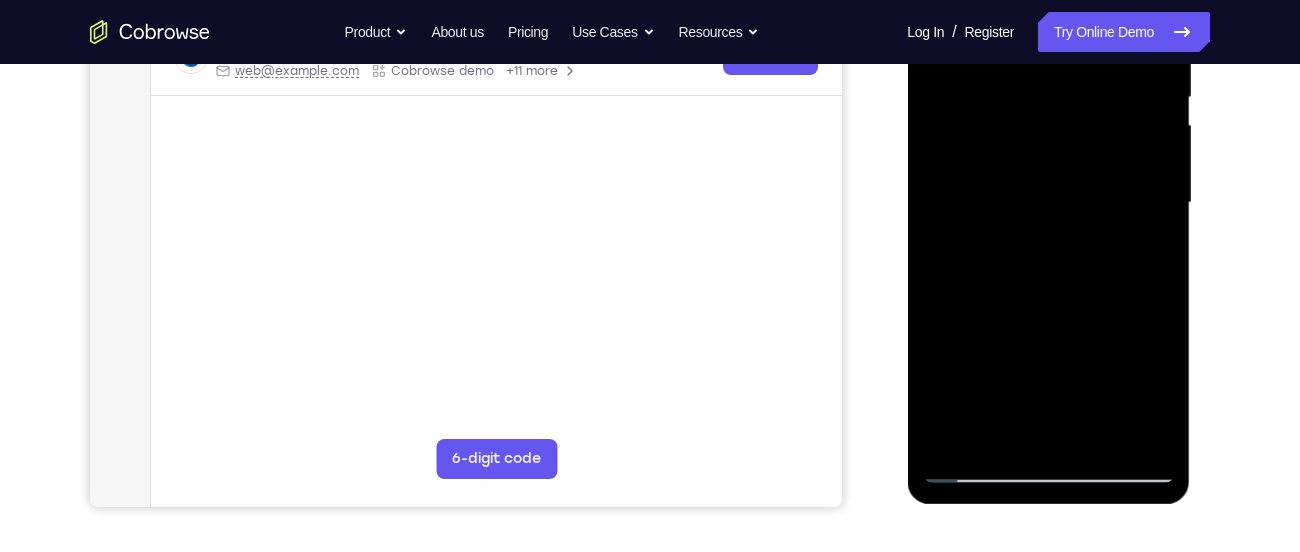 click at bounding box center (1048, 203) 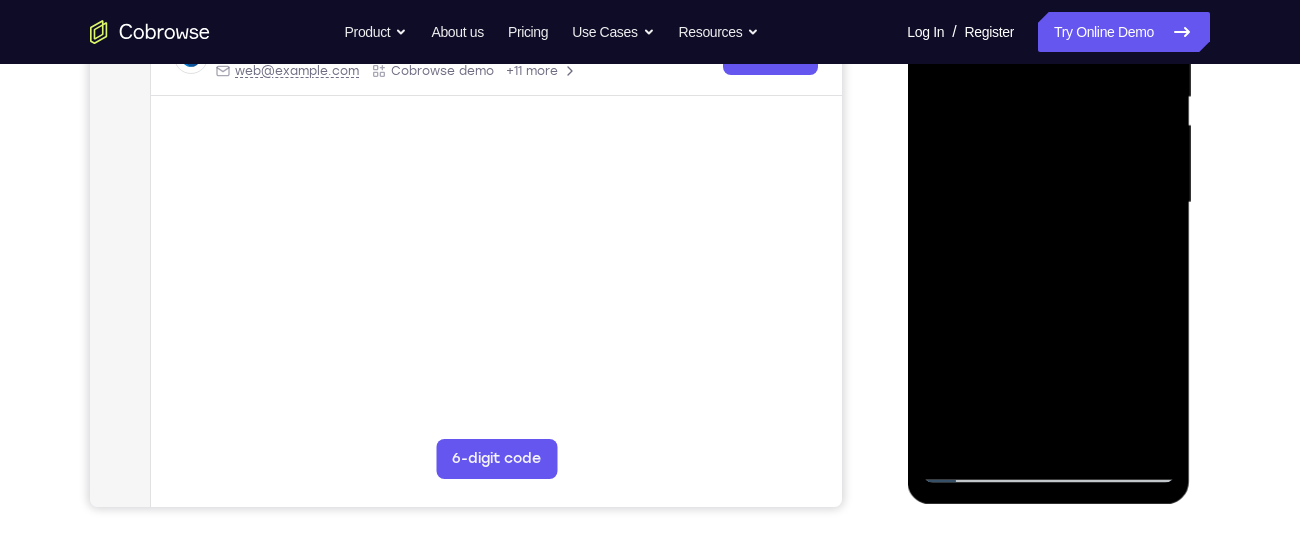 drag, startPoint x: 1042, startPoint y: 390, endPoint x: 1082, endPoint y: 223, distance: 171.72362 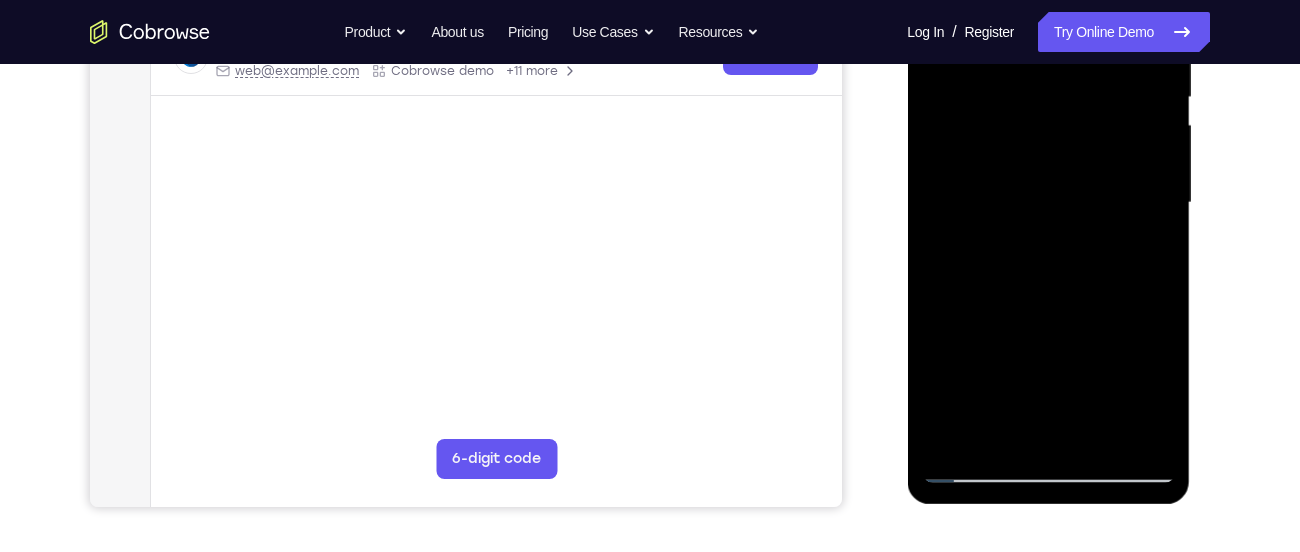 drag, startPoint x: 1099, startPoint y: 398, endPoint x: 1089, endPoint y: 184, distance: 214.23352 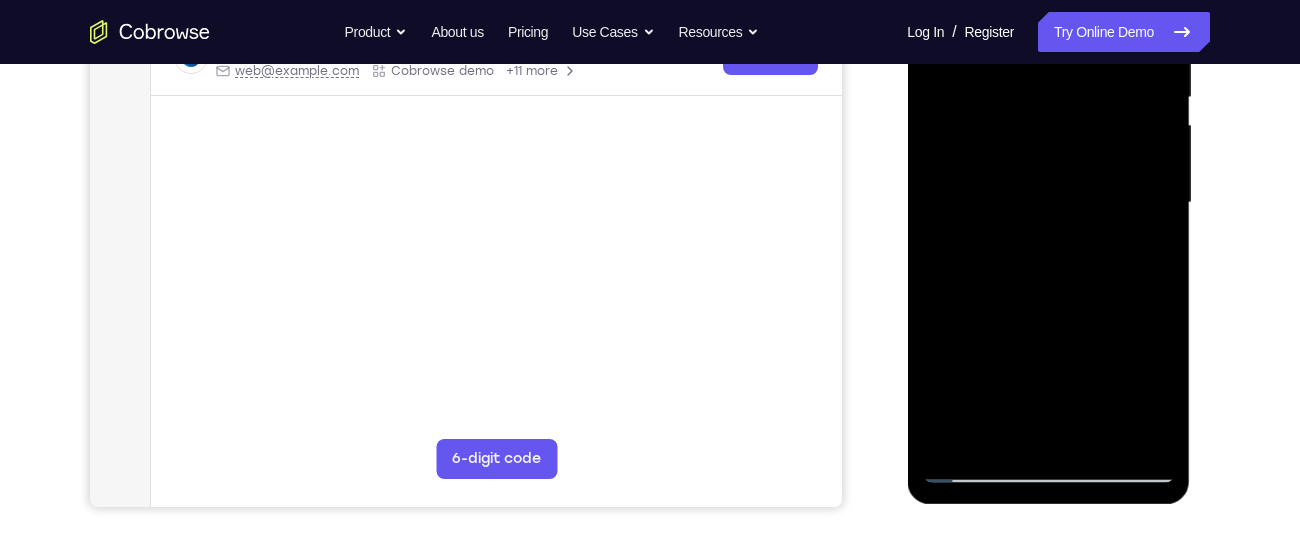 click at bounding box center [1048, 203] 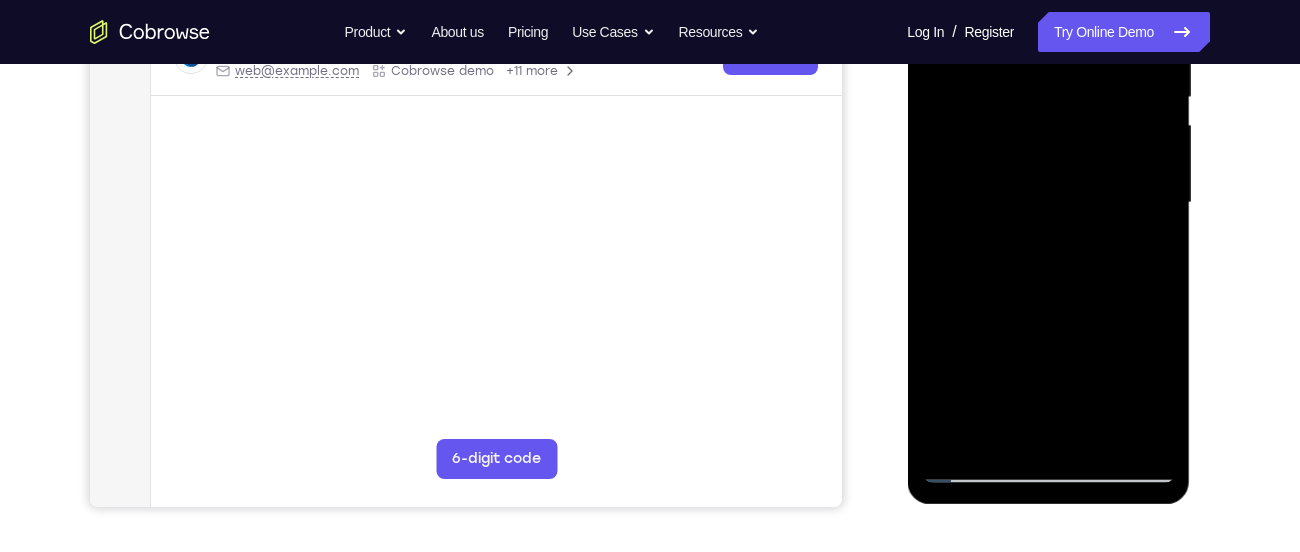 drag, startPoint x: 1032, startPoint y: 365, endPoint x: 1028, endPoint y: 79, distance: 286.02798 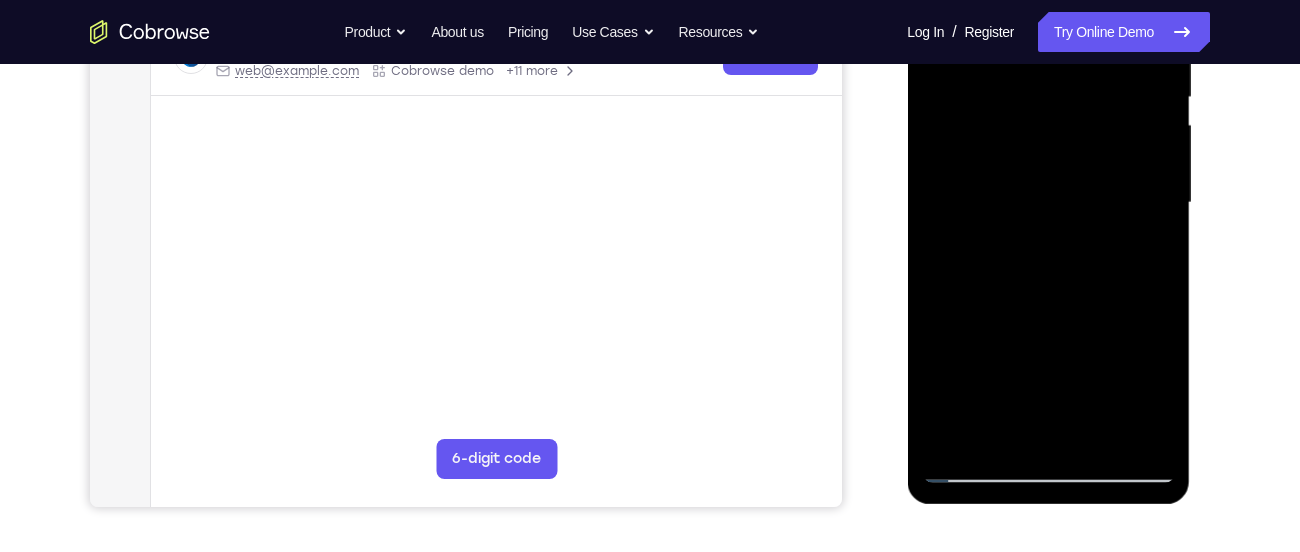 drag, startPoint x: 1074, startPoint y: 297, endPoint x: 1085, endPoint y: 197, distance: 100.60318 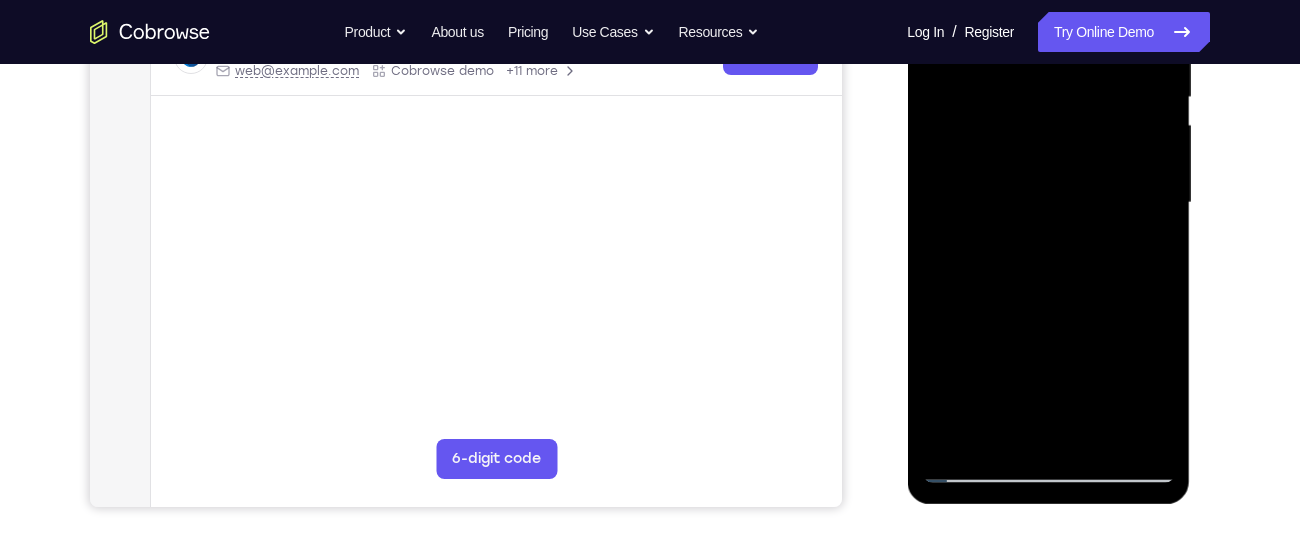 drag, startPoint x: 1066, startPoint y: 403, endPoint x: 1063, endPoint y: 202, distance: 201.02238 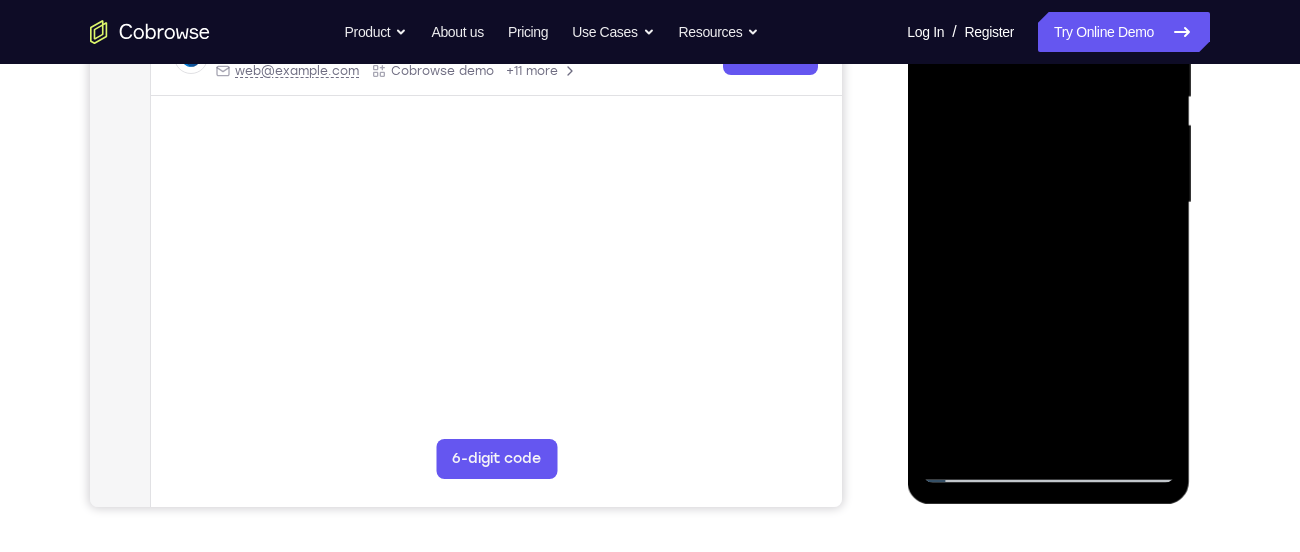 drag, startPoint x: 1070, startPoint y: 394, endPoint x: 1090, endPoint y: 162, distance: 232.86047 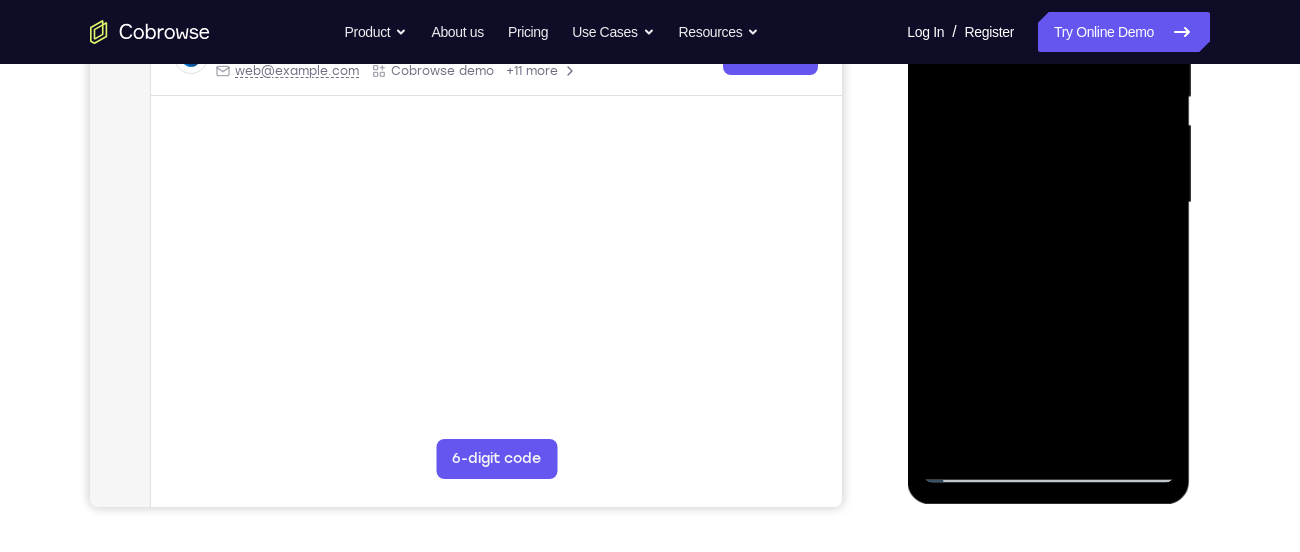 drag, startPoint x: 1059, startPoint y: 411, endPoint x: 1082, endPoint y: 279, distance: 133.9888 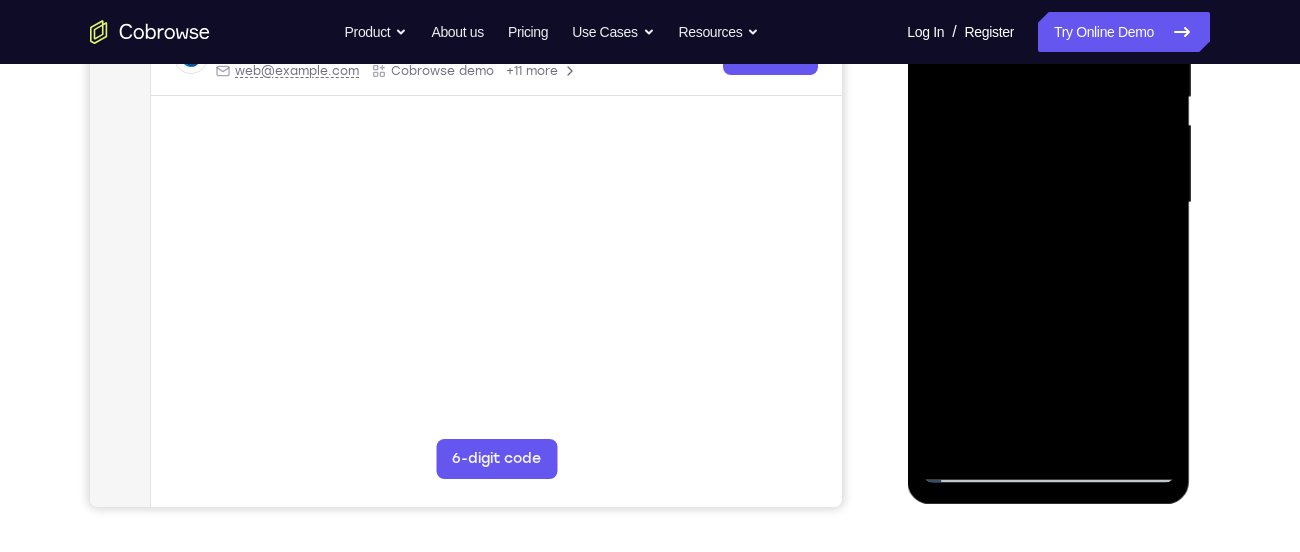 drag, startPoint x: 1054, startPoint y: 364, endPoint x: 1064, endPoint y: 240, distance: 124.40257 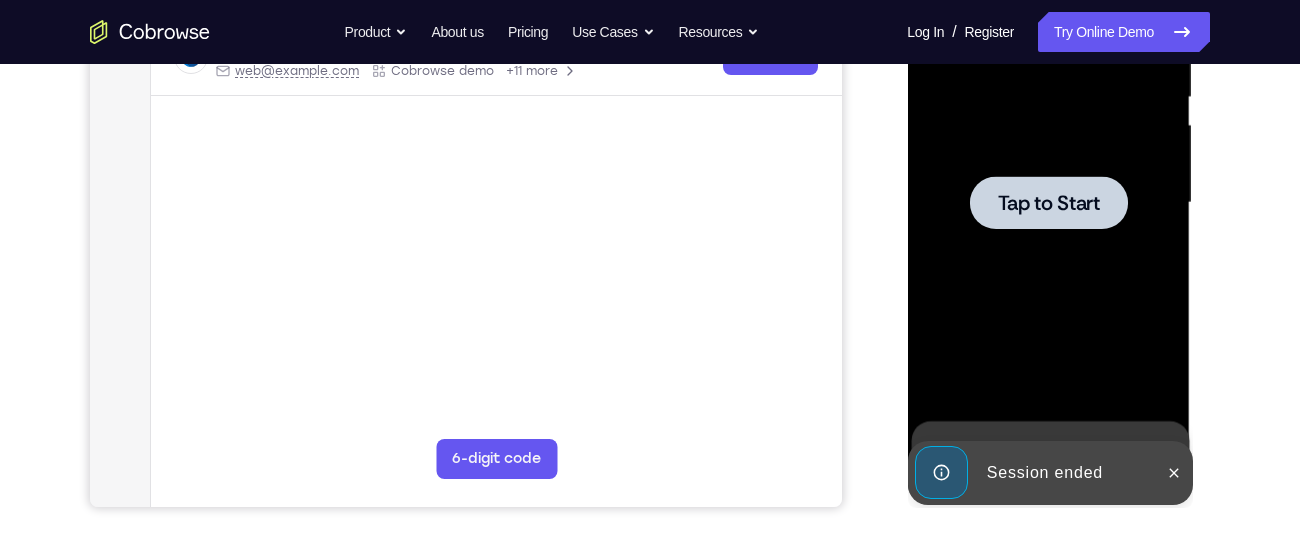 click at bounding box center (1048, 202) 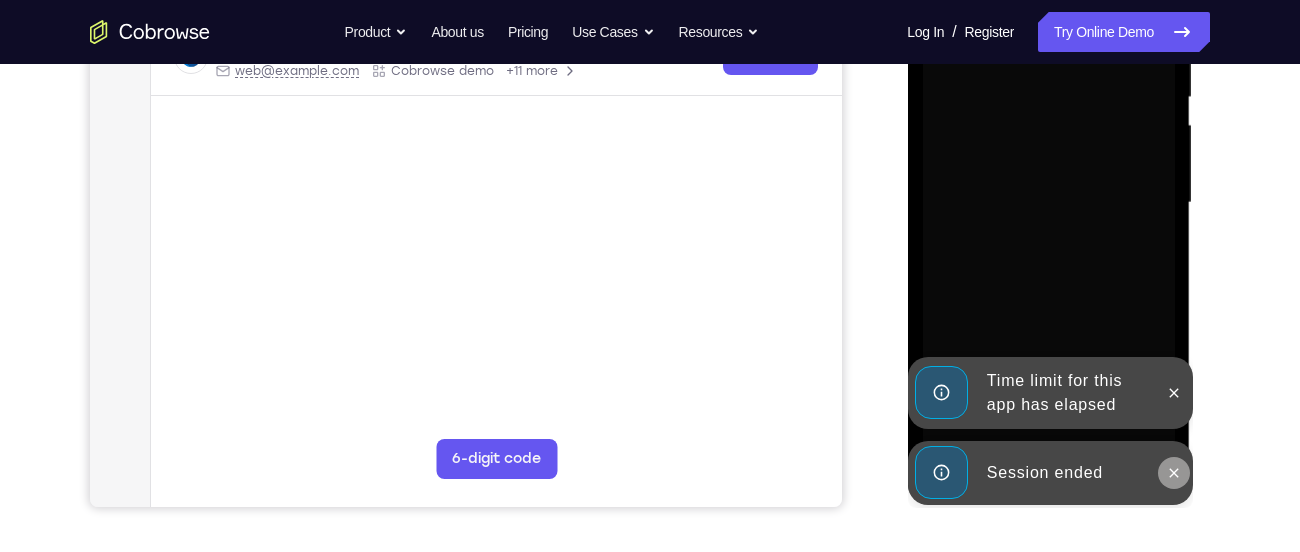 click 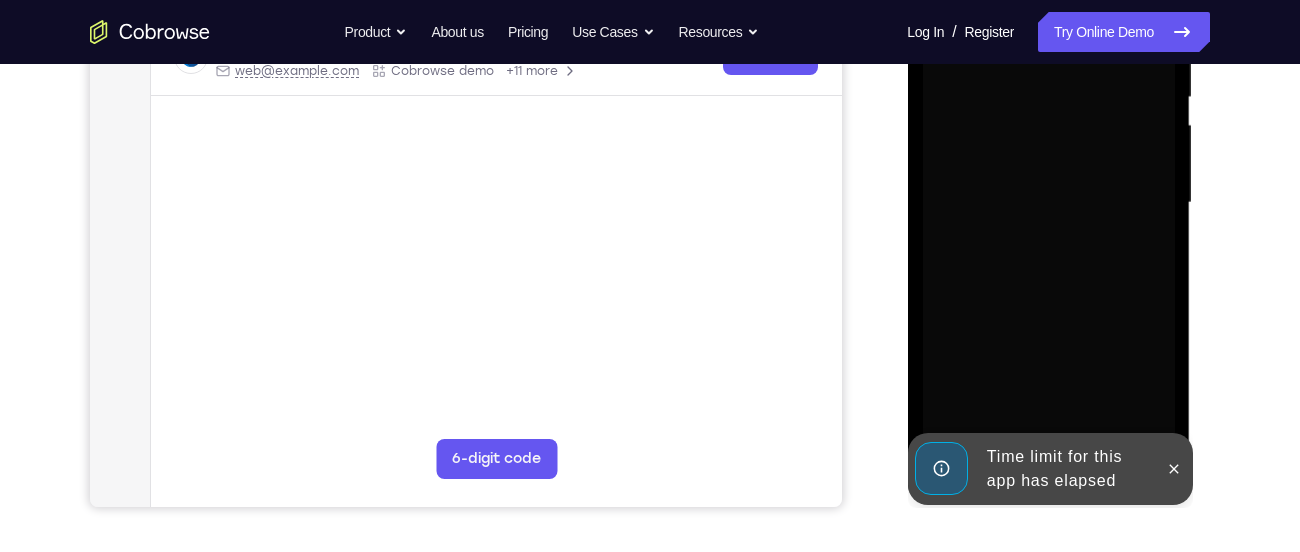 click 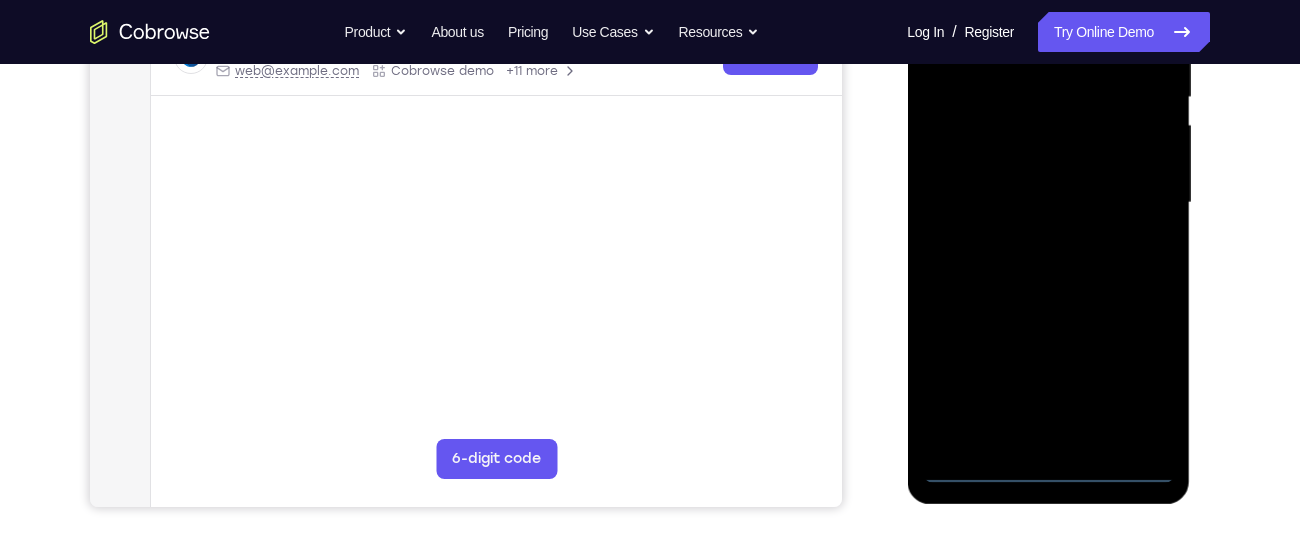 click at bounding box center (1048, 203) 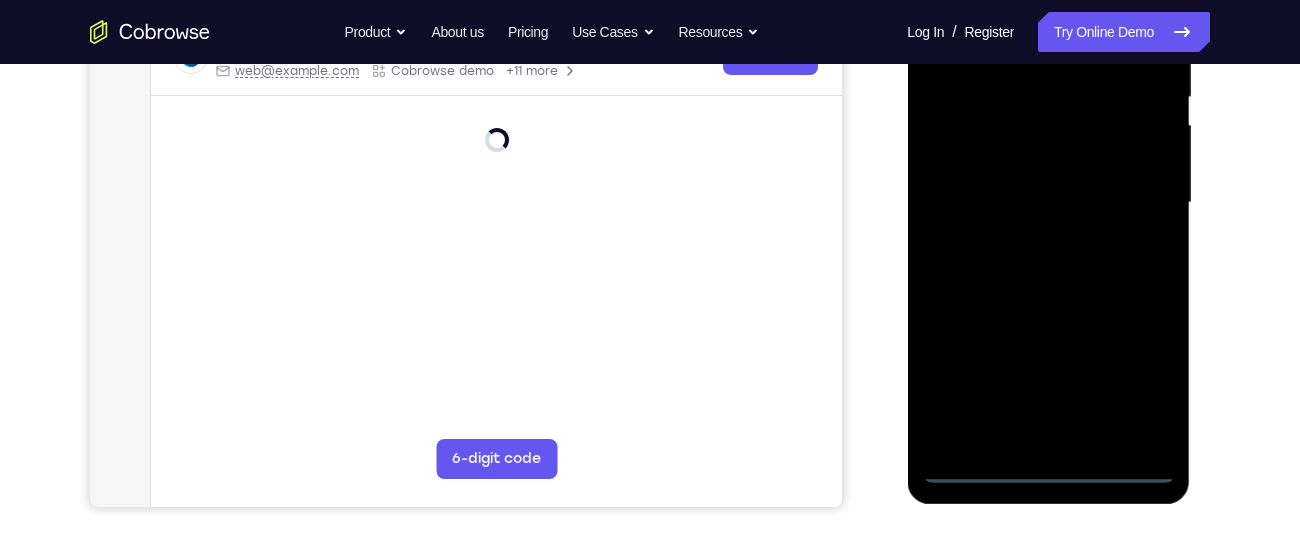 click at bounding box center [1048, 203] 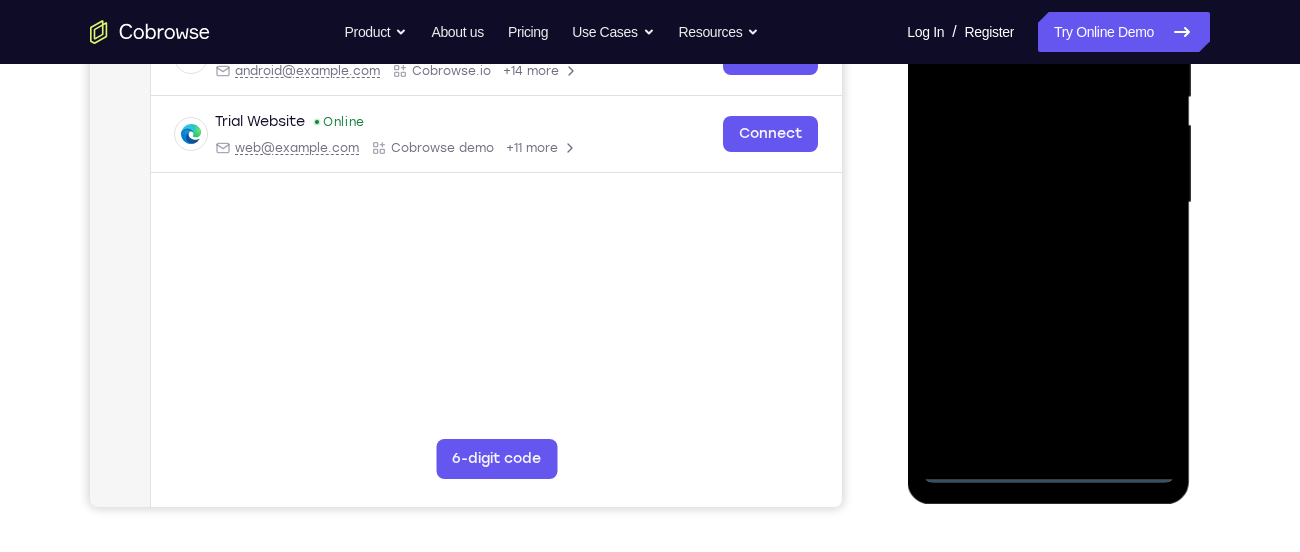 click at bounding box center [1048, 203] 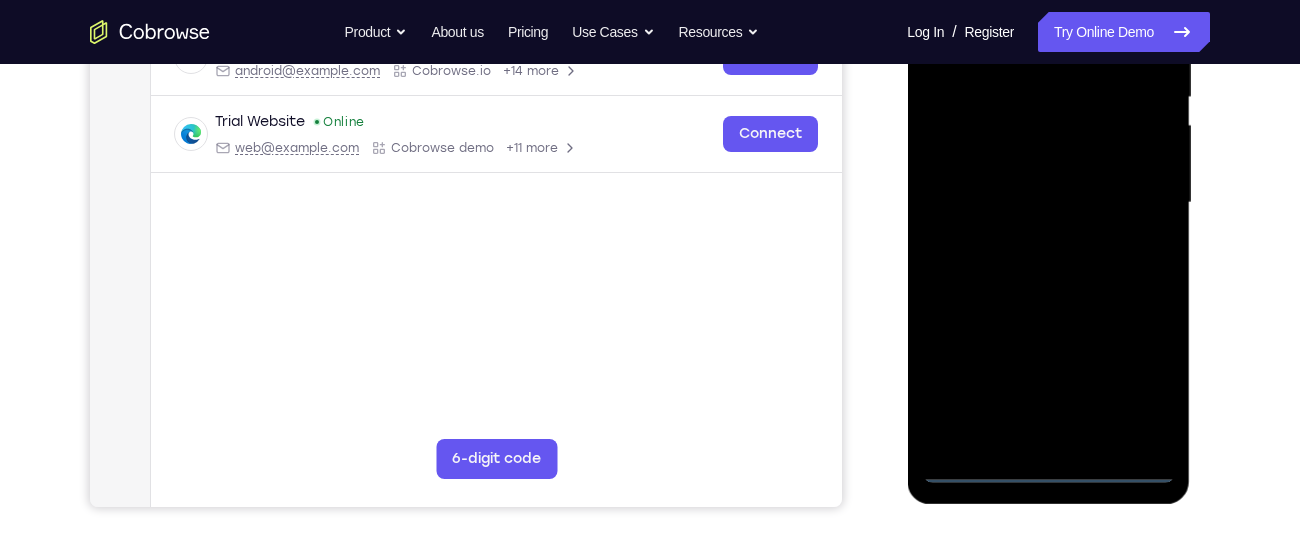 click at bounding box center [1048, 203] 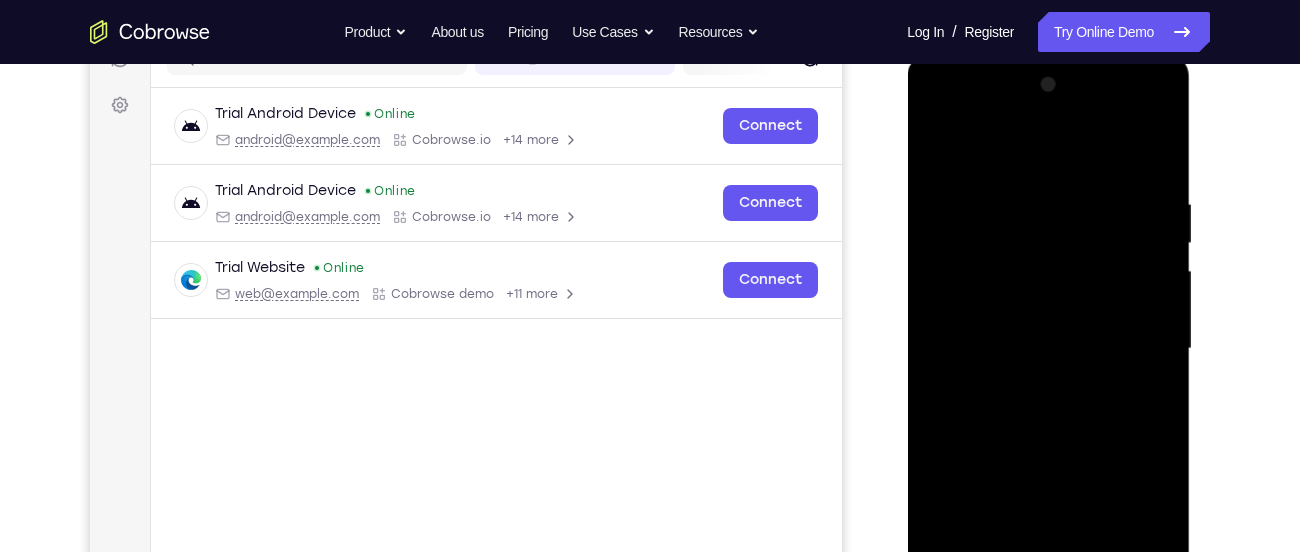 scroll, scrollTop: 273, scrollLeft: 0, axis: vertical 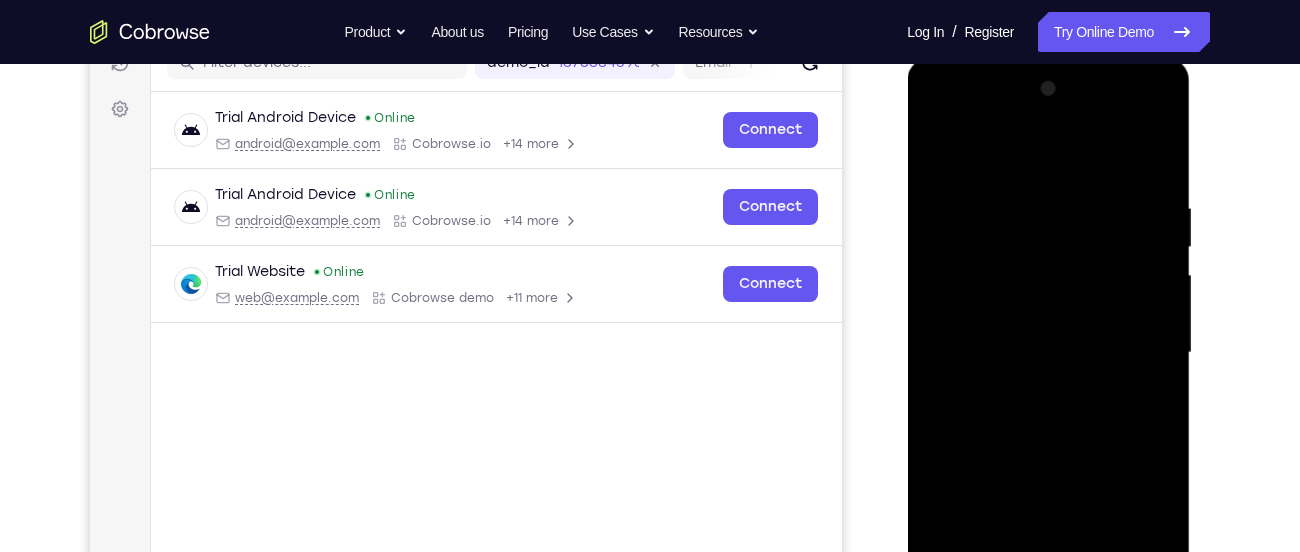 click at bounding box center (1048, 353) 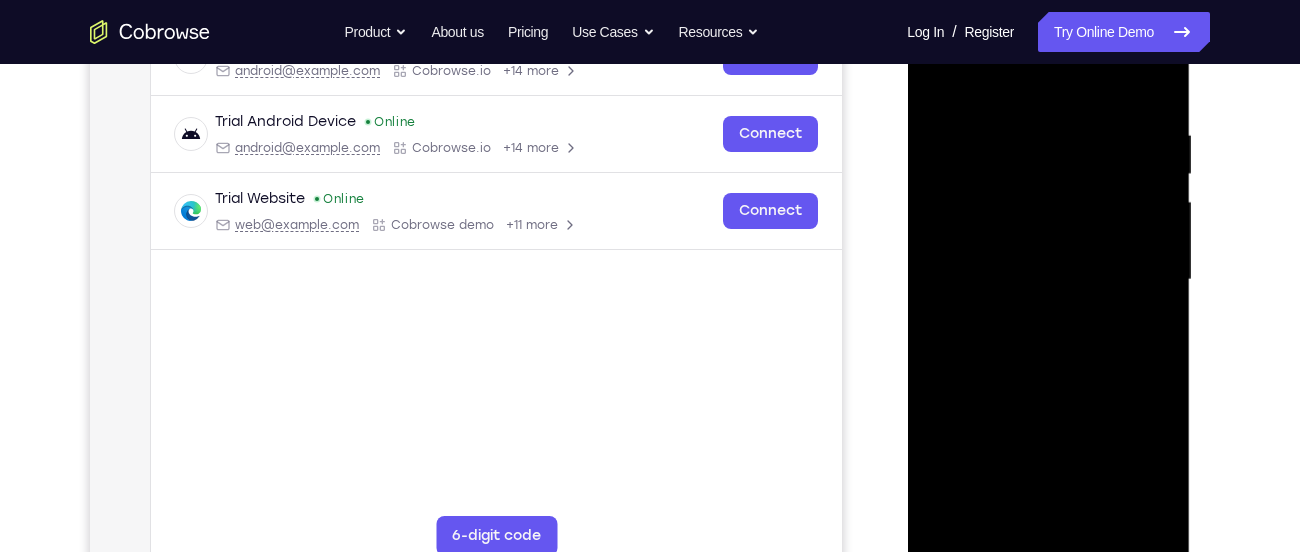 scroll, scrollTop: 347, scrollLeft: 0, axis: vertical 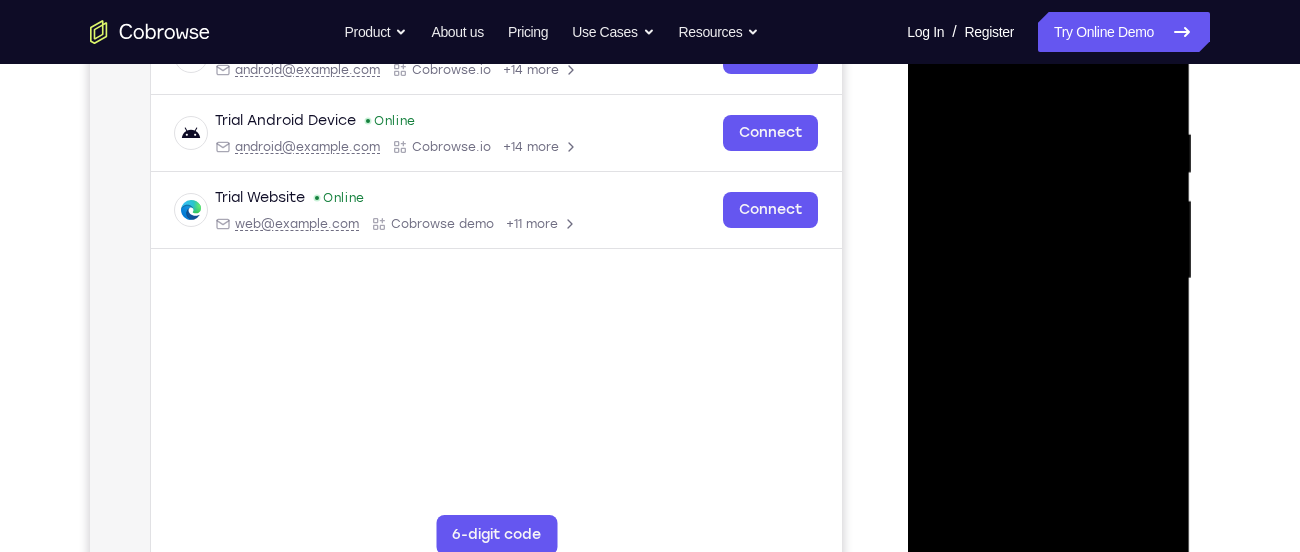 click at bounding box center [1048, 279] 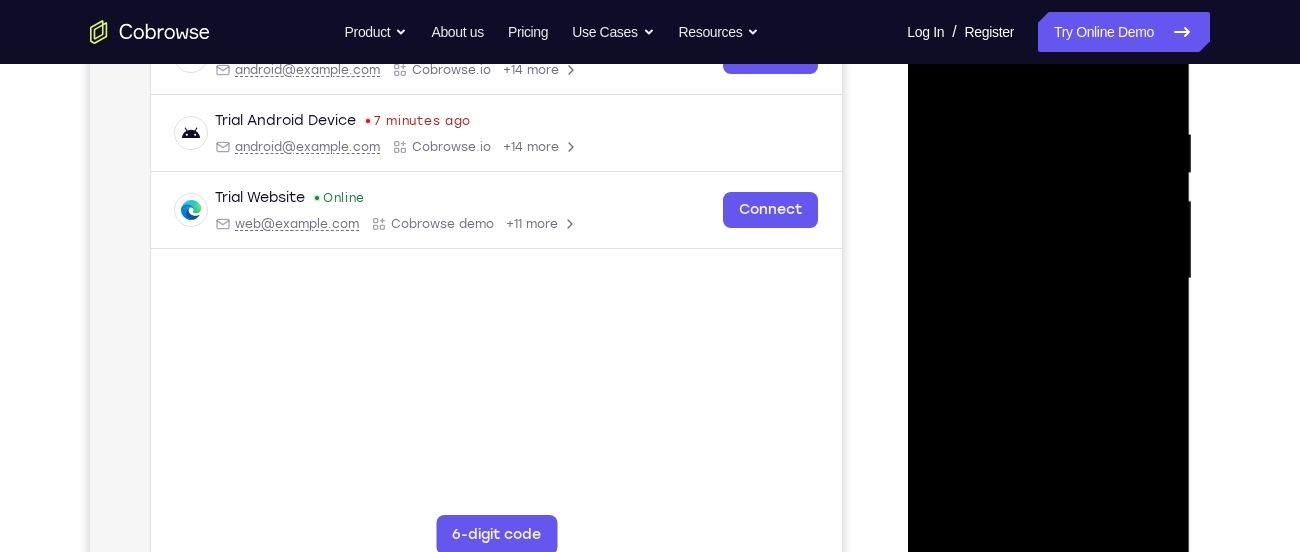 click at bounding box center [1048, 279] 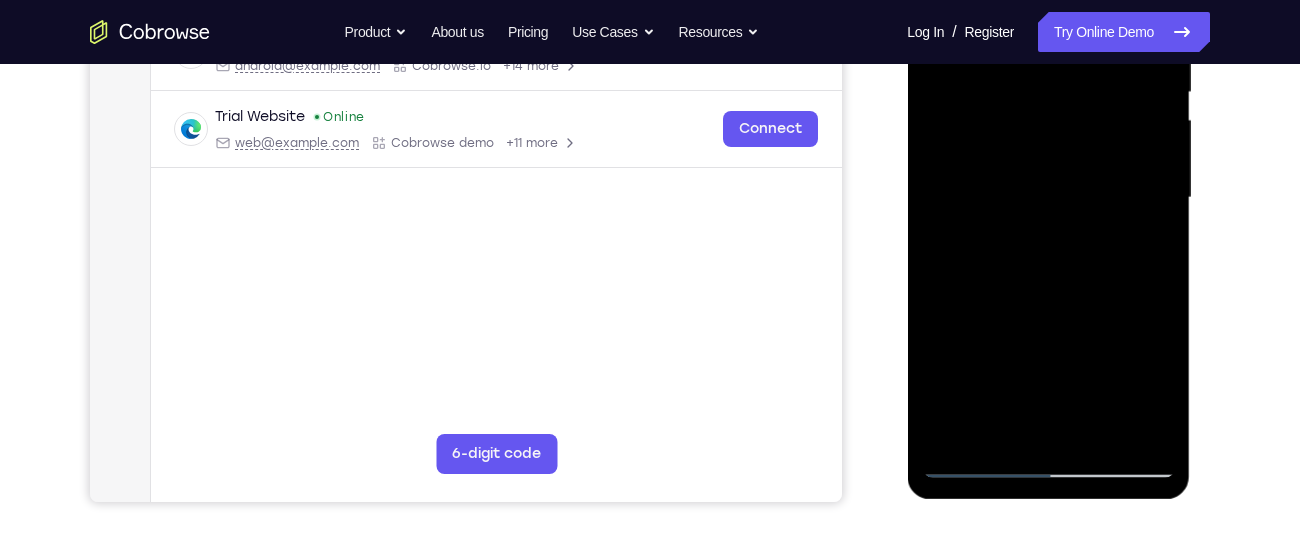 scroll, scrollTop: 430, scrollLeft: 0, axis: vertical 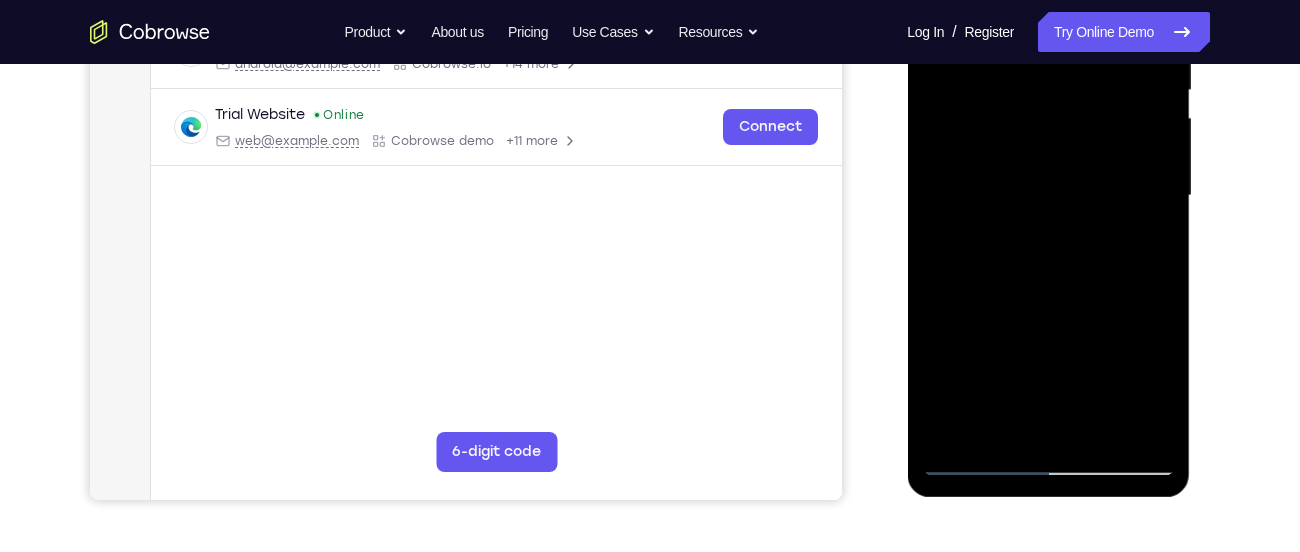 drag, startPoint x: 1143, startPoint y: 350, endPoint x: 1135, endPoint y: 256, distance: 94.33981 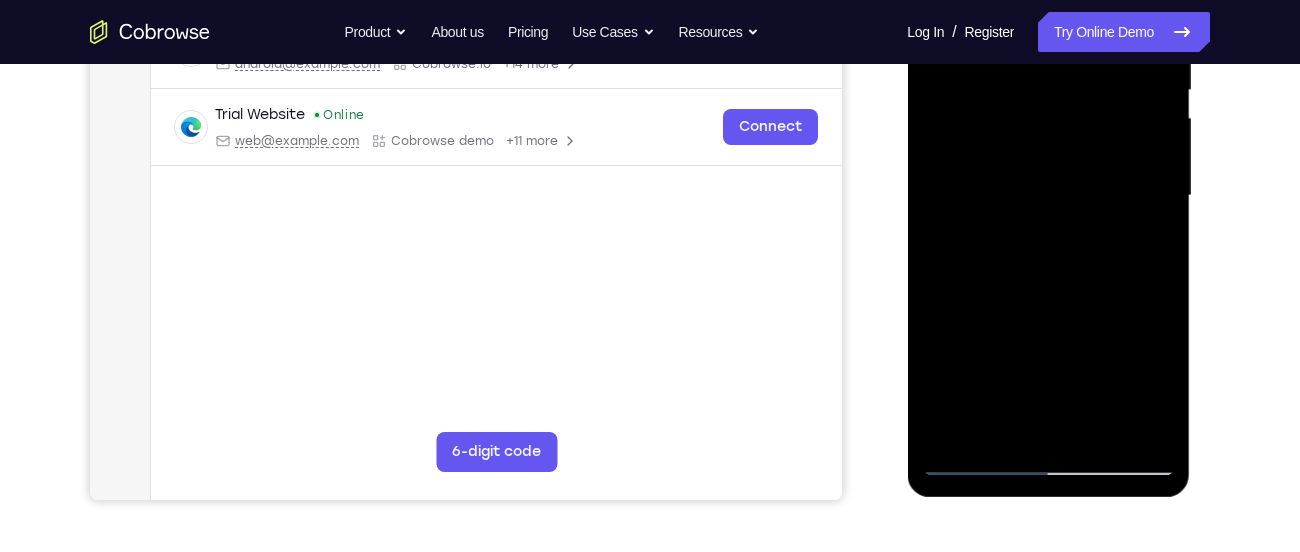drag, startPoint x: 1098, startPoint y: 357, endPoint x: 1108, endPoint y: 268, distance: 89.560036 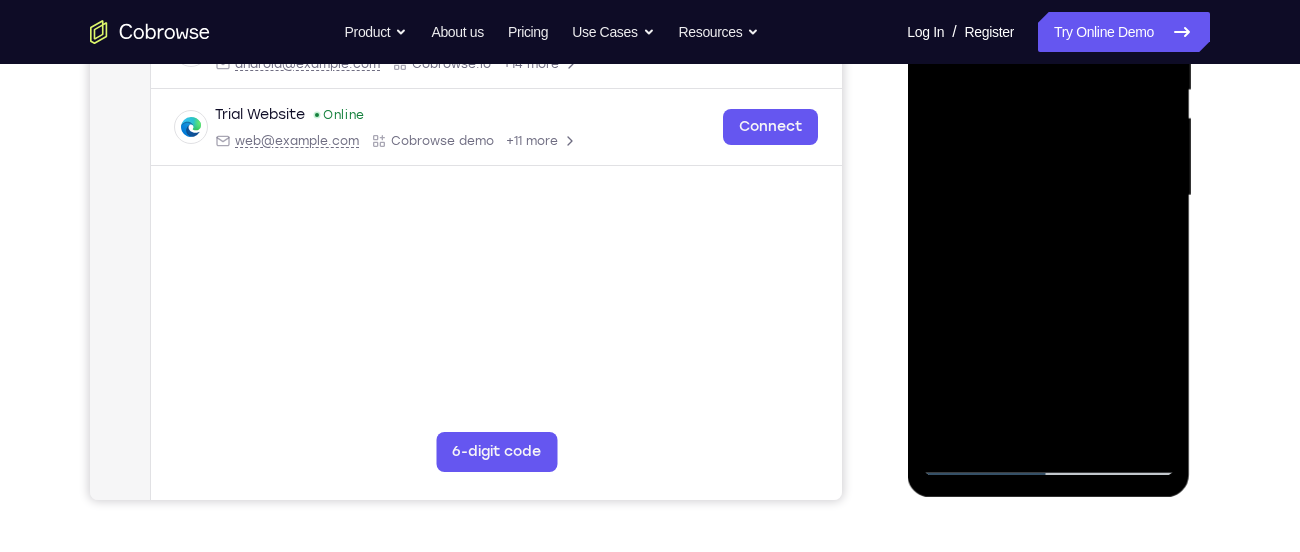 click at bounding box center (1048, 196) 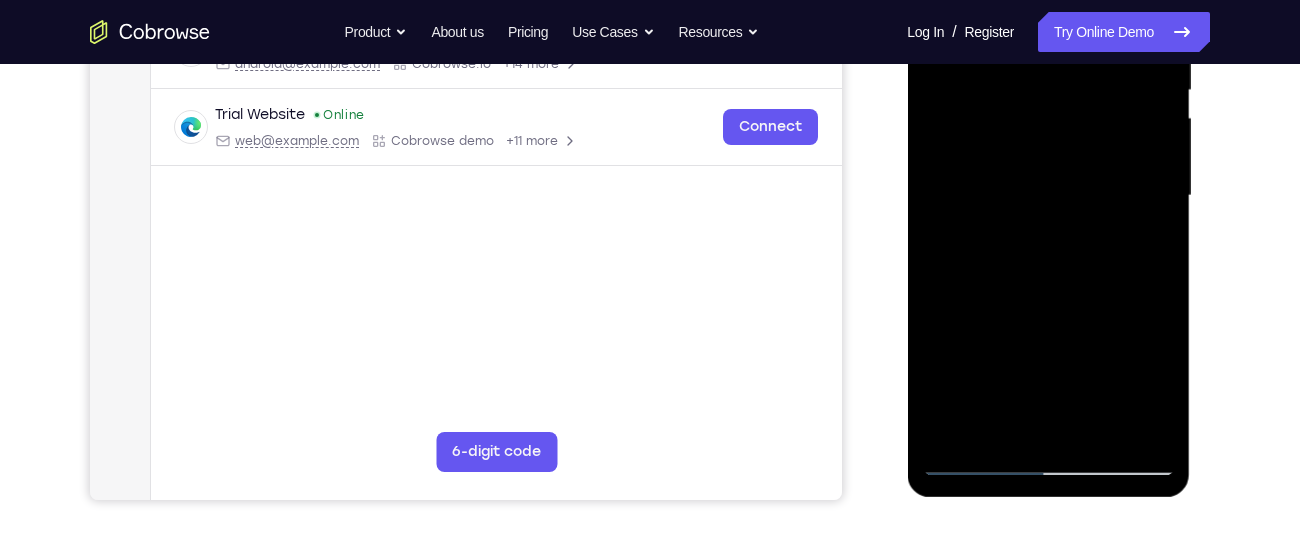 drag, startPoint x: 1089, startPoint y: 355, endPoint x: 1078, endPoint y: 160, distance: 195.31001 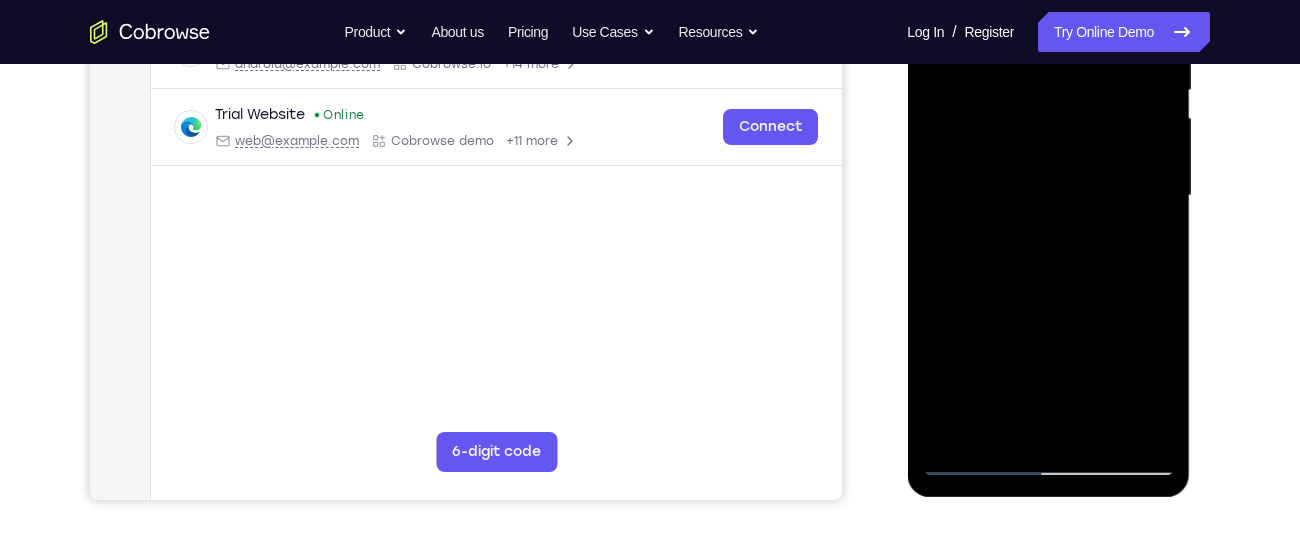 drag, startPoint x: 1091, startPoint y: 311, endPoint x: 1105, endPoint y: 207, distance: 104.93808 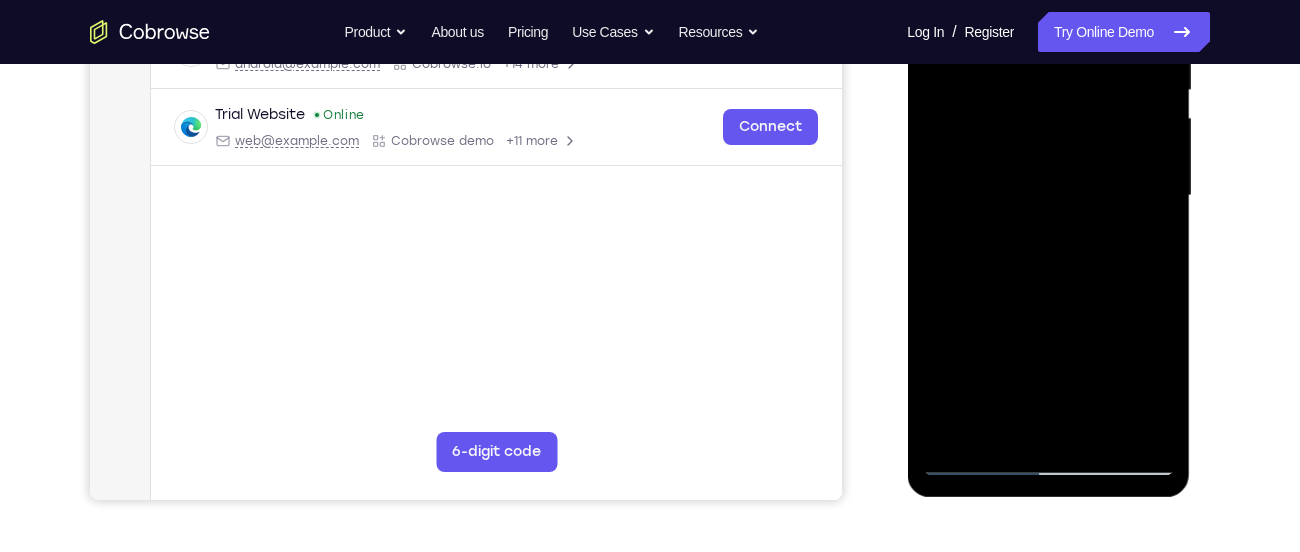 drag, startPoint x: 1086, startPoint y: 393, endPoint x: 1108, endPoint y: 251, distance: 143.69412 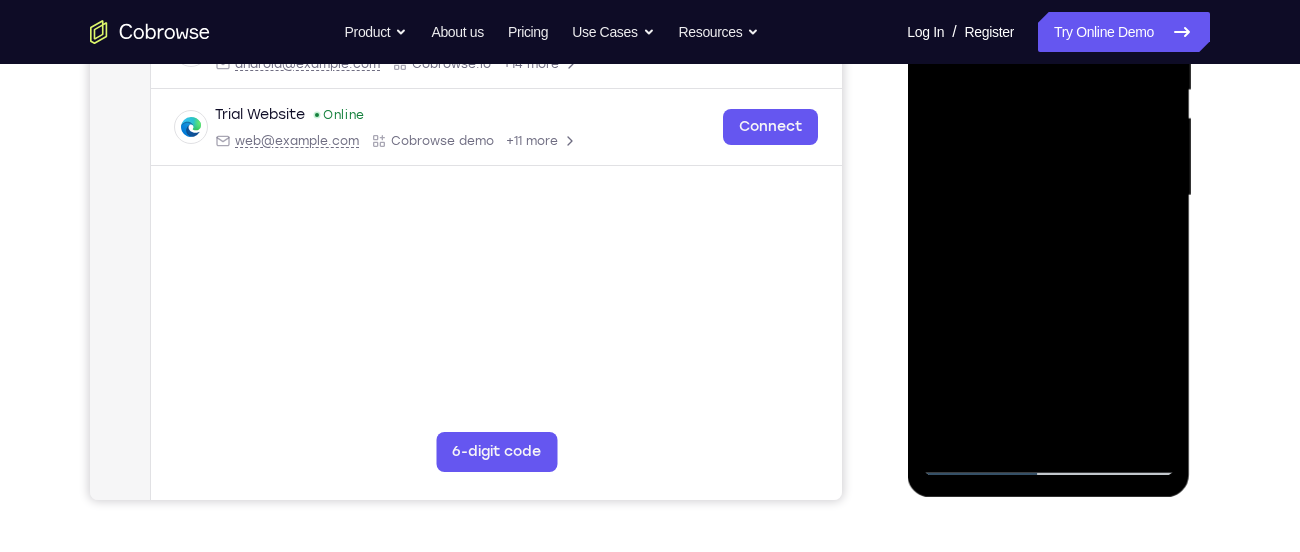 drag, startPoint x: 1085, startPoint y: 406, endPoint x: 1125, endPoint y: 232, distance: 178.53851 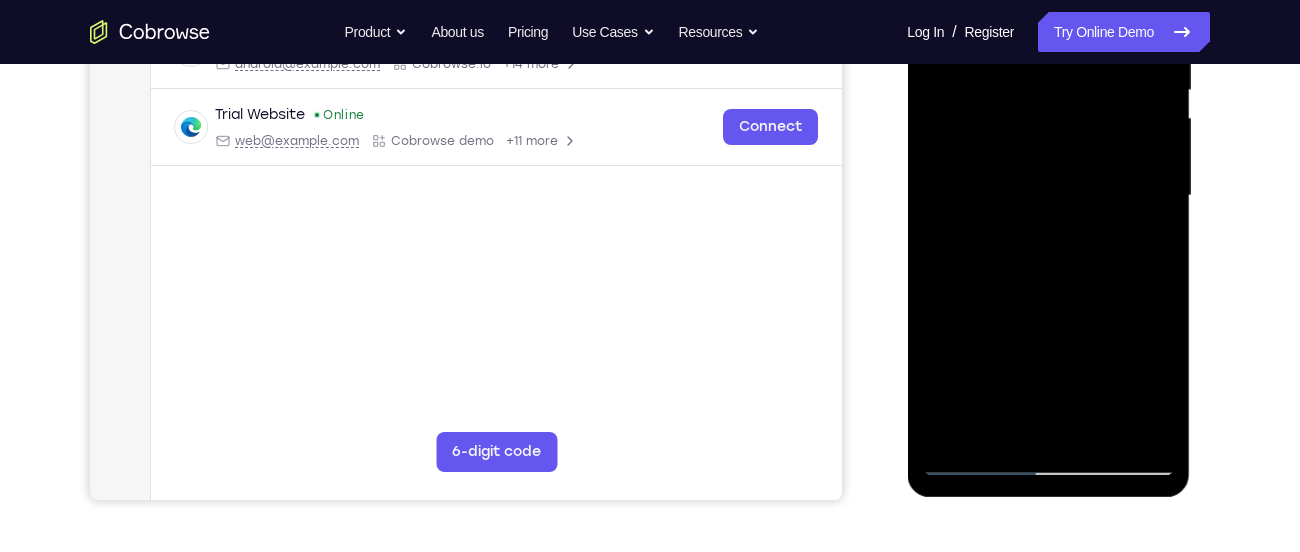 drag, startPoint x: 1101, startPoint y: 382, endPoint x: 1119, endPoint y: 177, distance: 205.78873 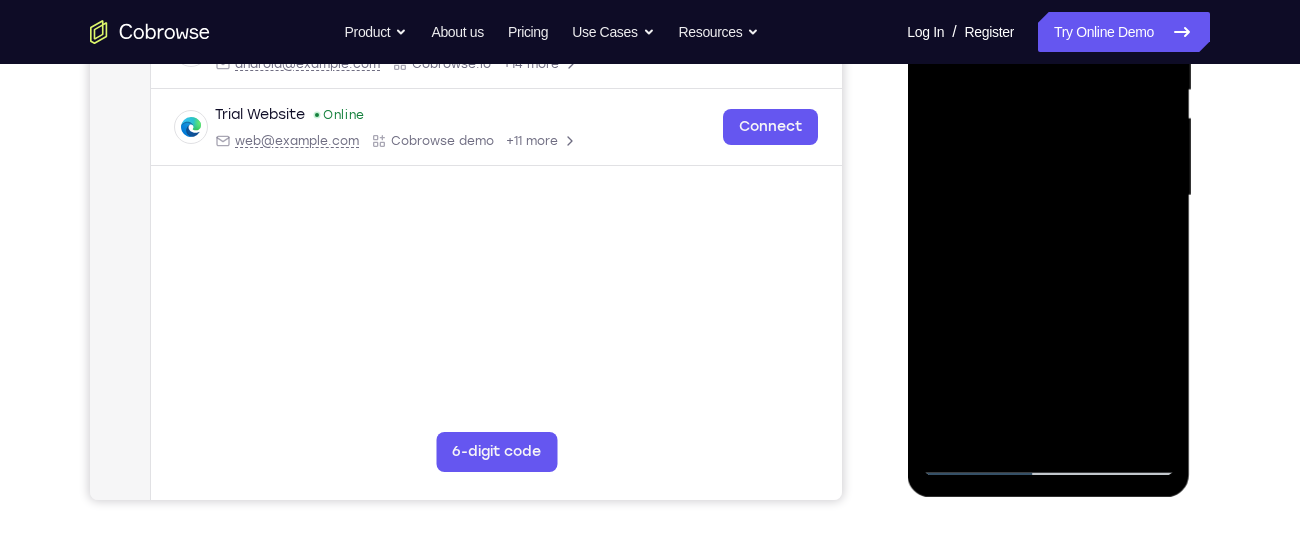drag, startPoint x: 1086, startPoint y: 321, endPoint x: 1103, endPoint y: 216, distance: 106.36729 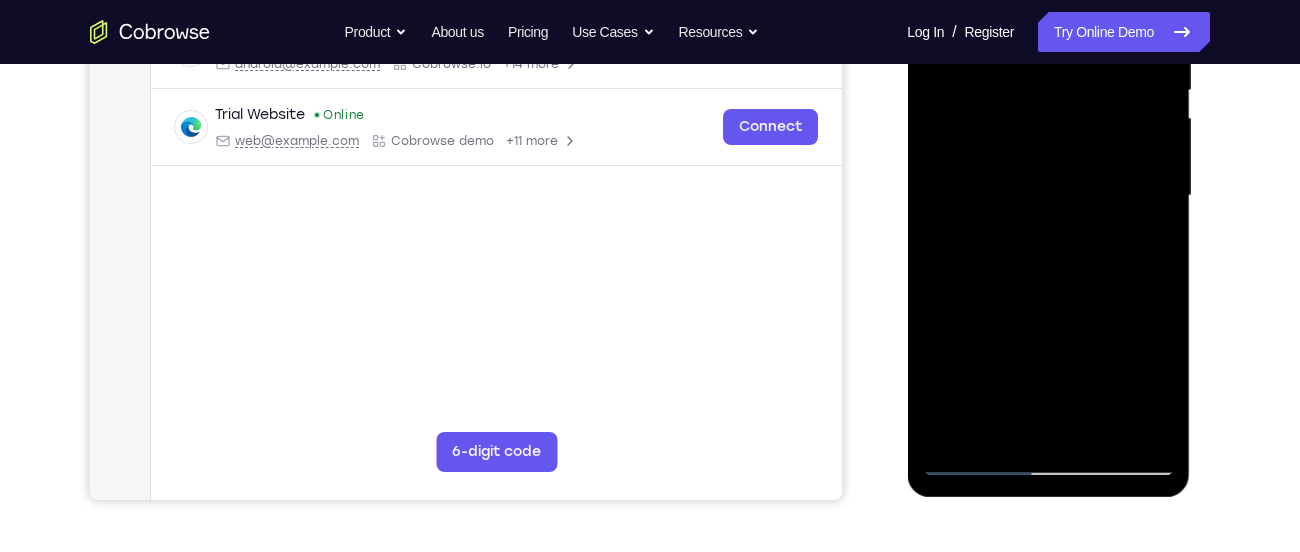 drag, startPoint x: 1080, startPoint y: 334, endPoint x: 1102, endPoint y: 221, distance: 115.12167 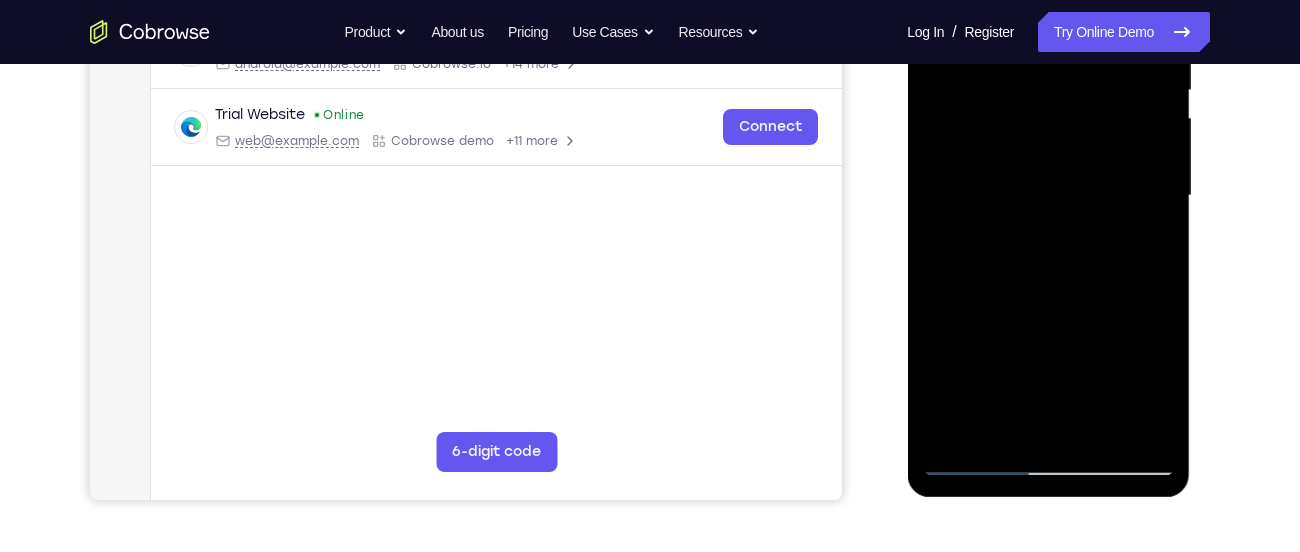 click at bounding box center (1048, 196) 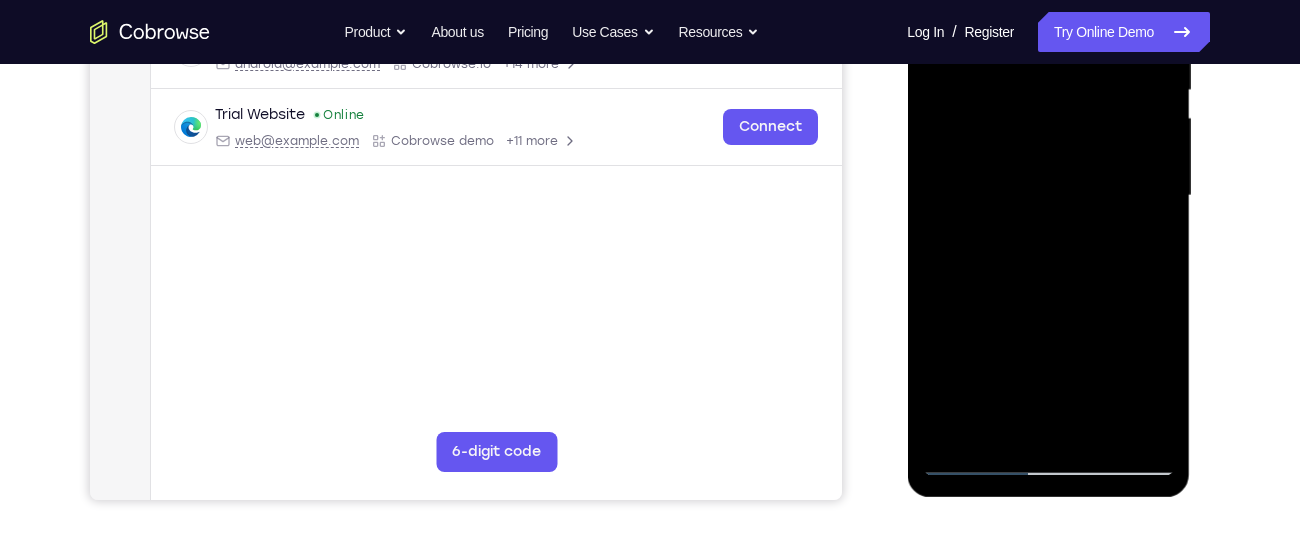 click at bounding box center (1048, 196) 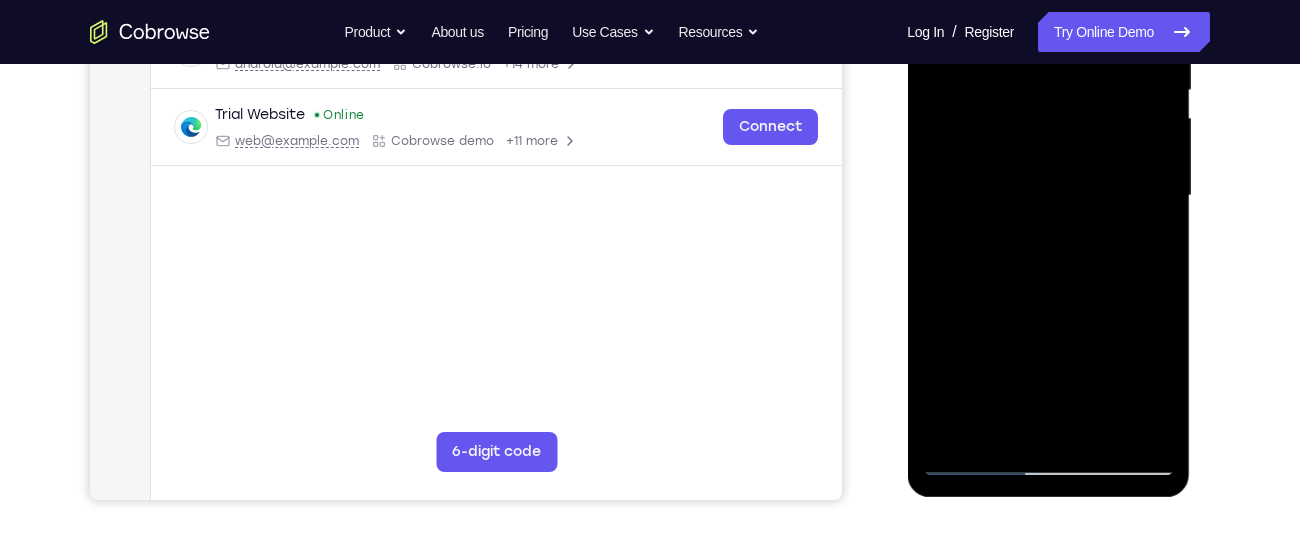 drag, startPoint x: 1021, startPoint y: 415, endPoint x: 1030, endPoint y: 209, distance: 206.1965 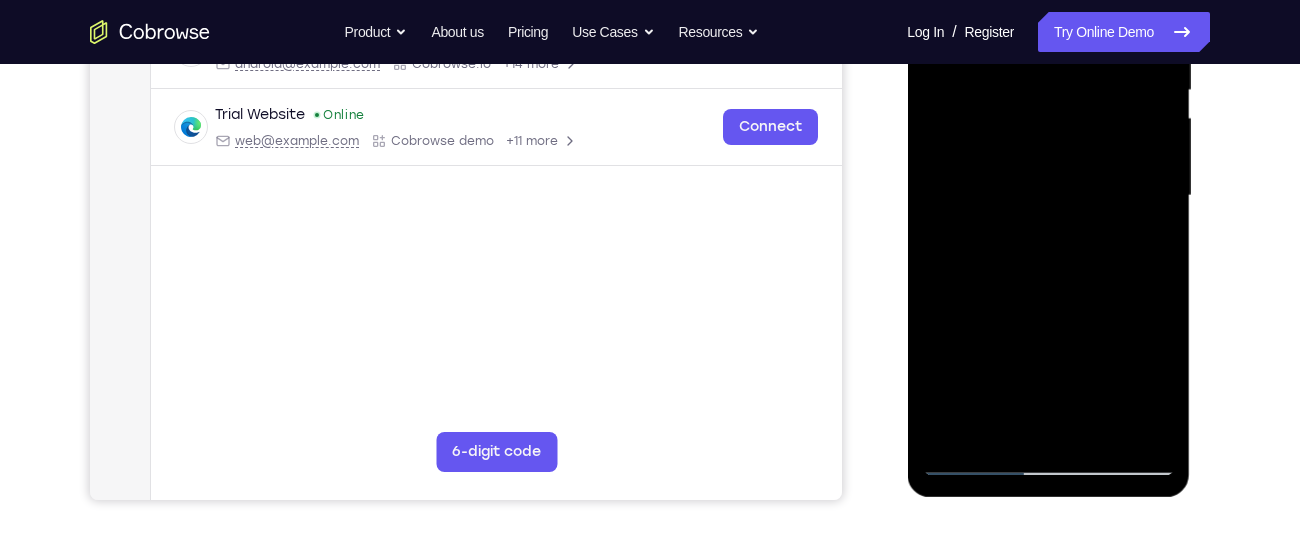 drag, startPoint x: 1033, startPoint y: 289, endPoint x: 1055, endPoint y: 145, distance: 145.67087 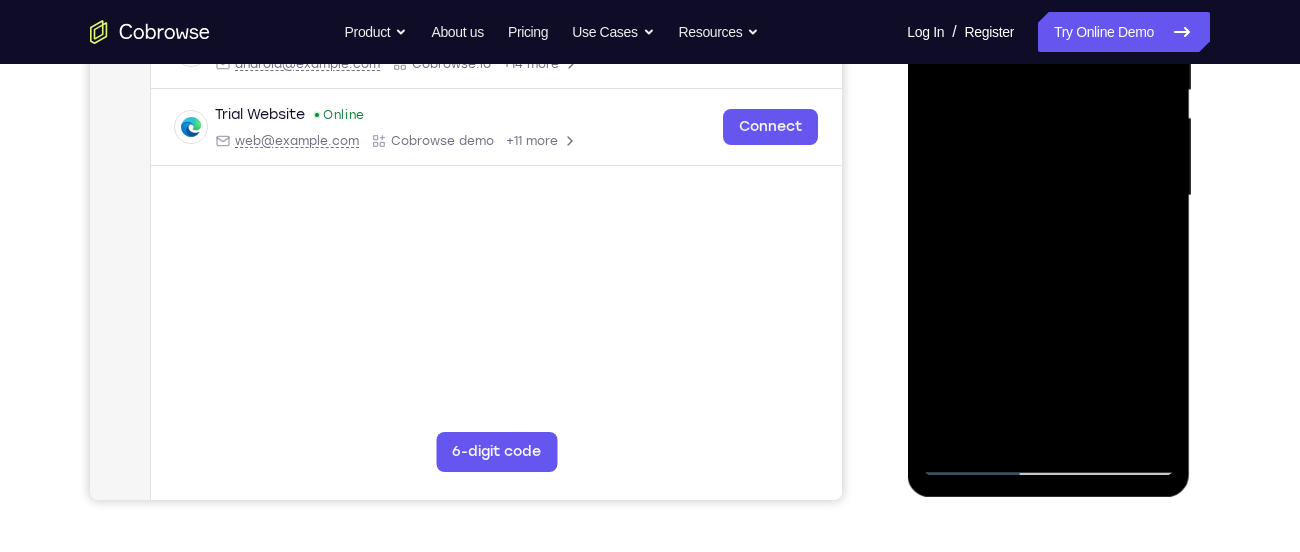 drag, startPoint x: 1058, startPoint y: 289, endPoint x: 1082, endPoint y: 184, distance: 107.70794 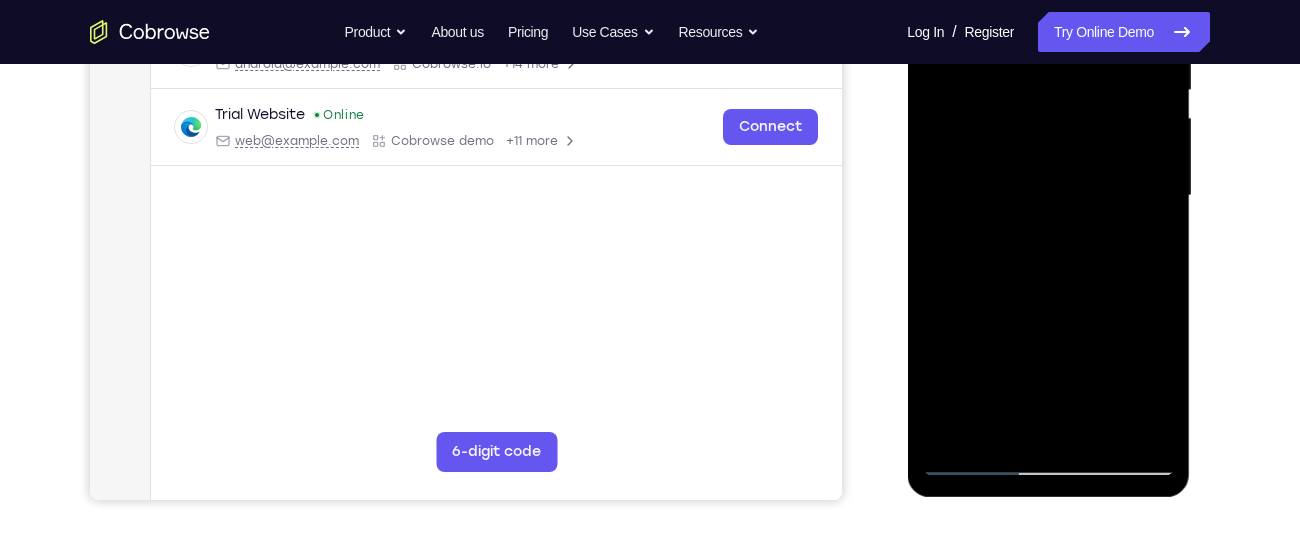 drag, startPoint x: 1077, startPoint y: 375, endPoint x: 1088, endPoint y: 269, distance: 106.56923 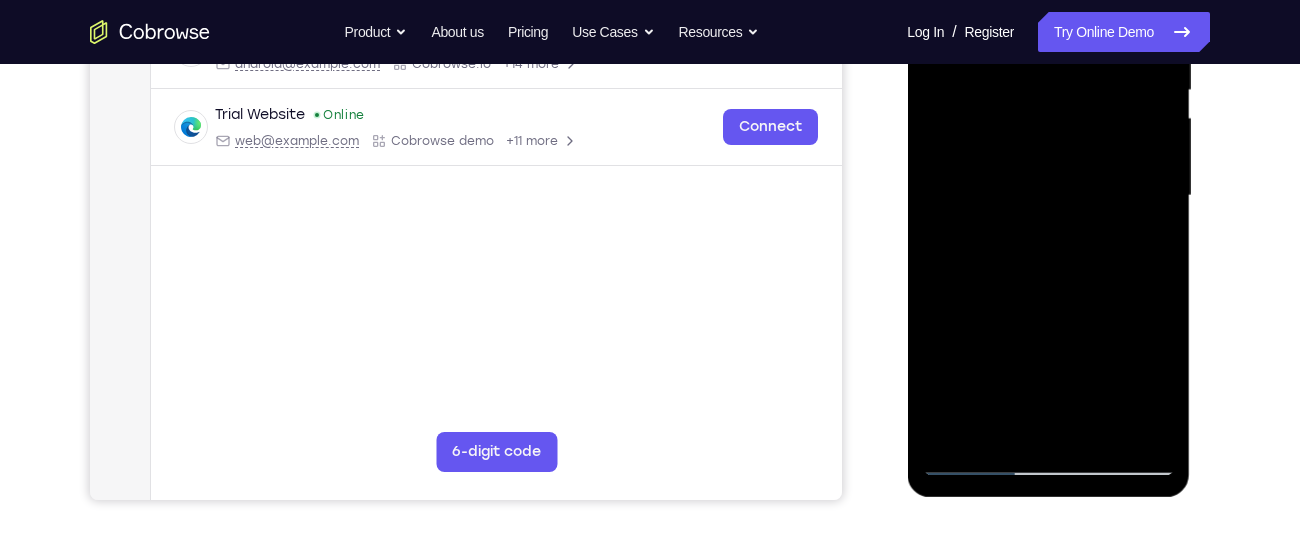 click at bounding box center (1048, 196) 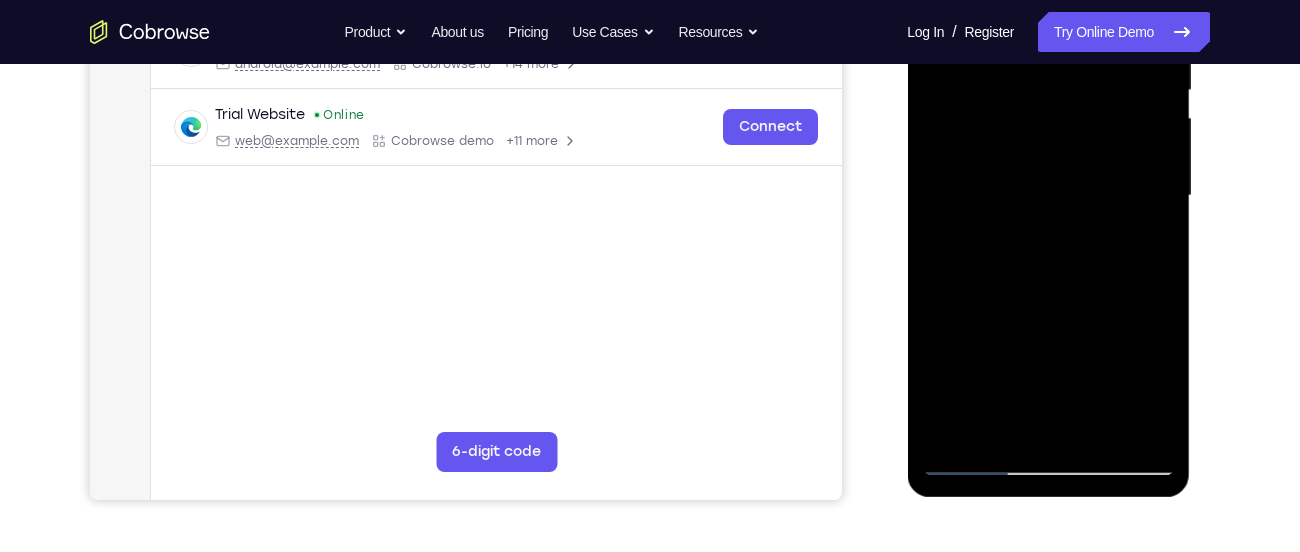 click at bounding box center (1048, 196) 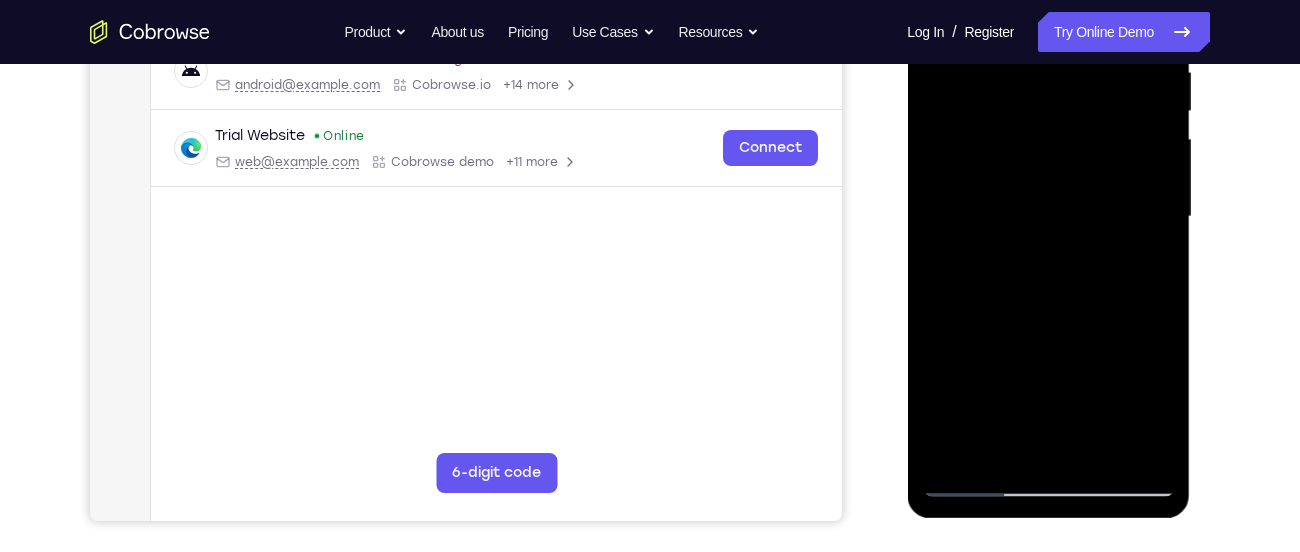 scroll, scrollTop: 410, scrollLeft: 0, axis: vertical 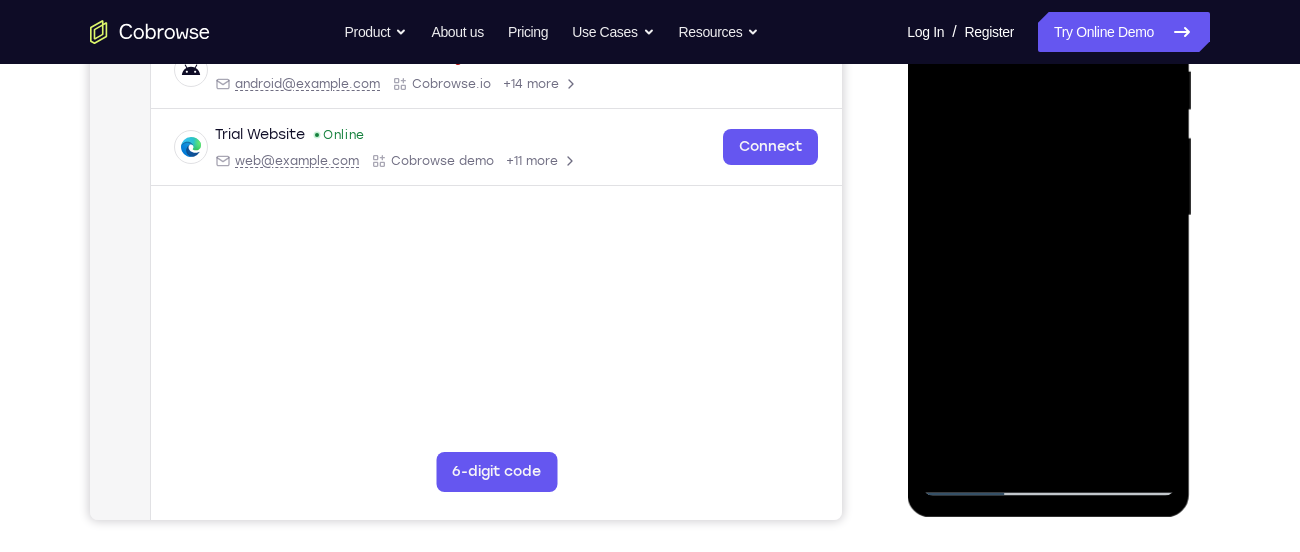 click at bounding box center [1048, 216] 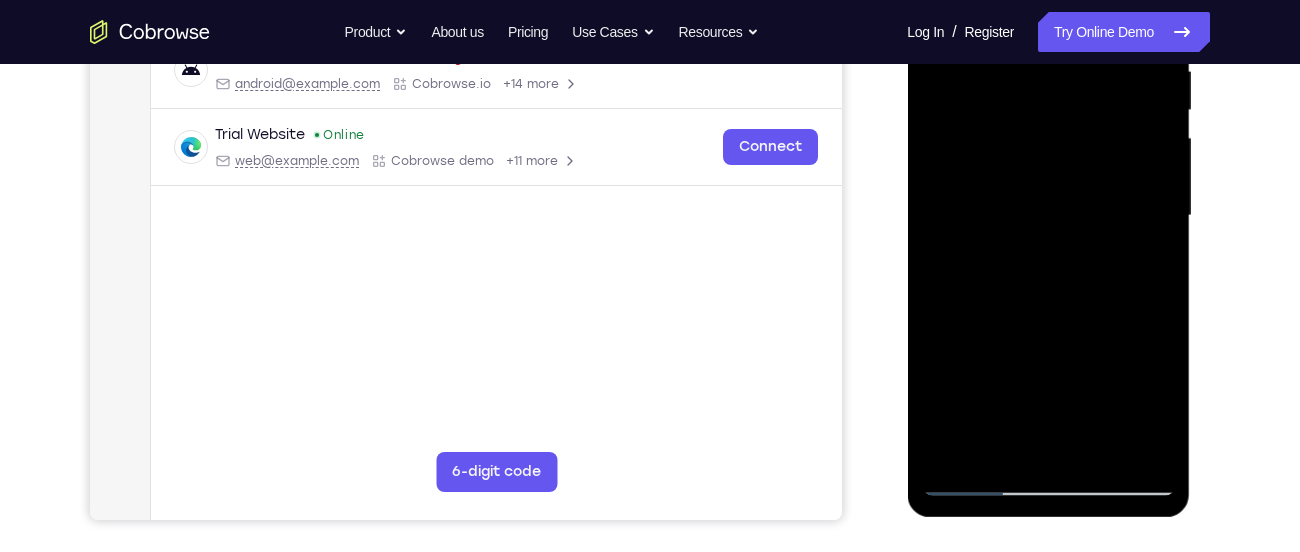 click at bounding box center (1048, 216) 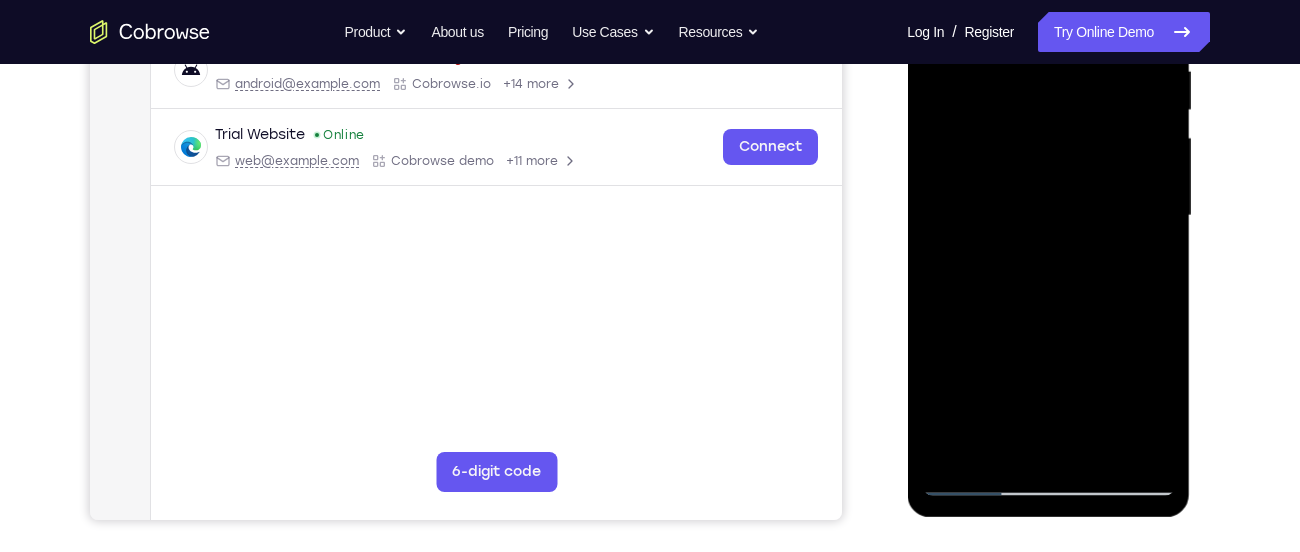 click at bounding box center (1048, 216) 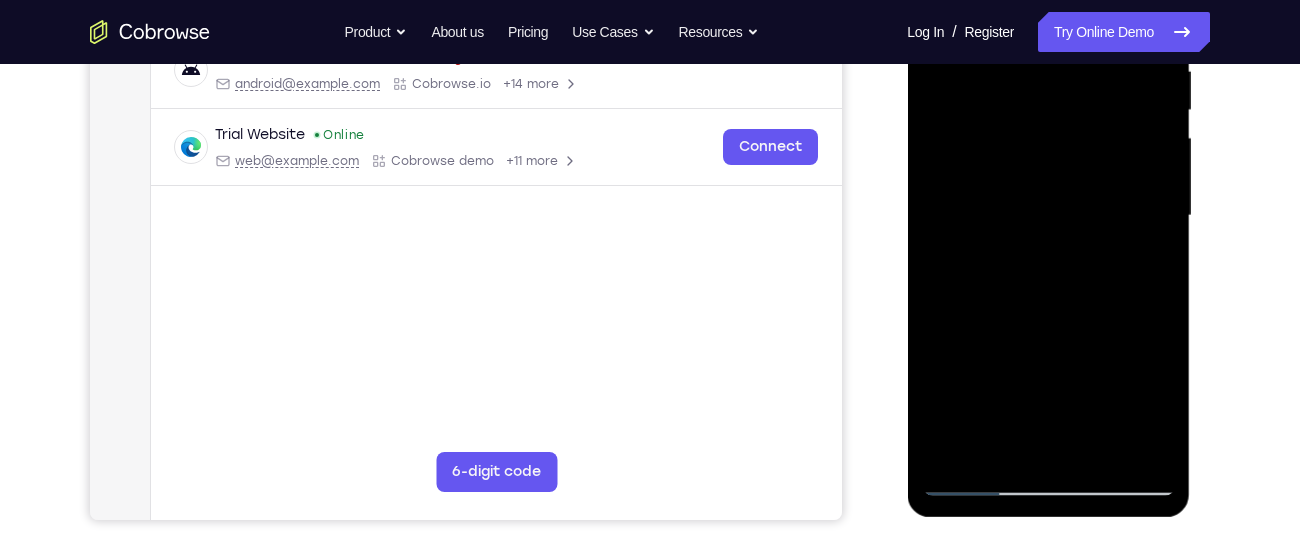 click at bounding box center (1048, 216) 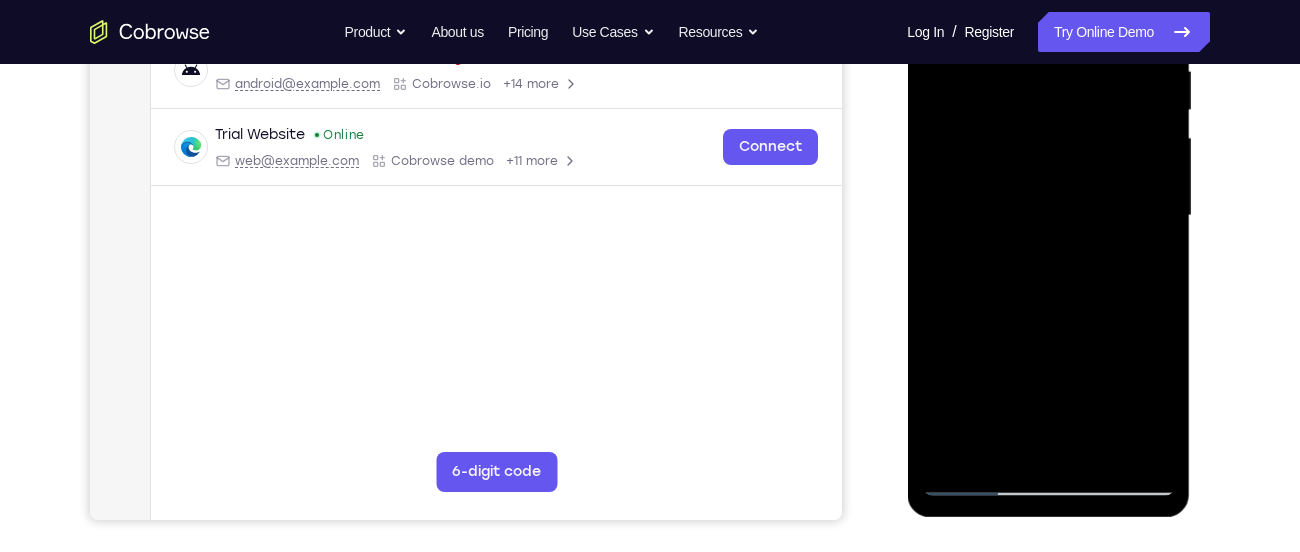 click at bounding box center (1048, 216) 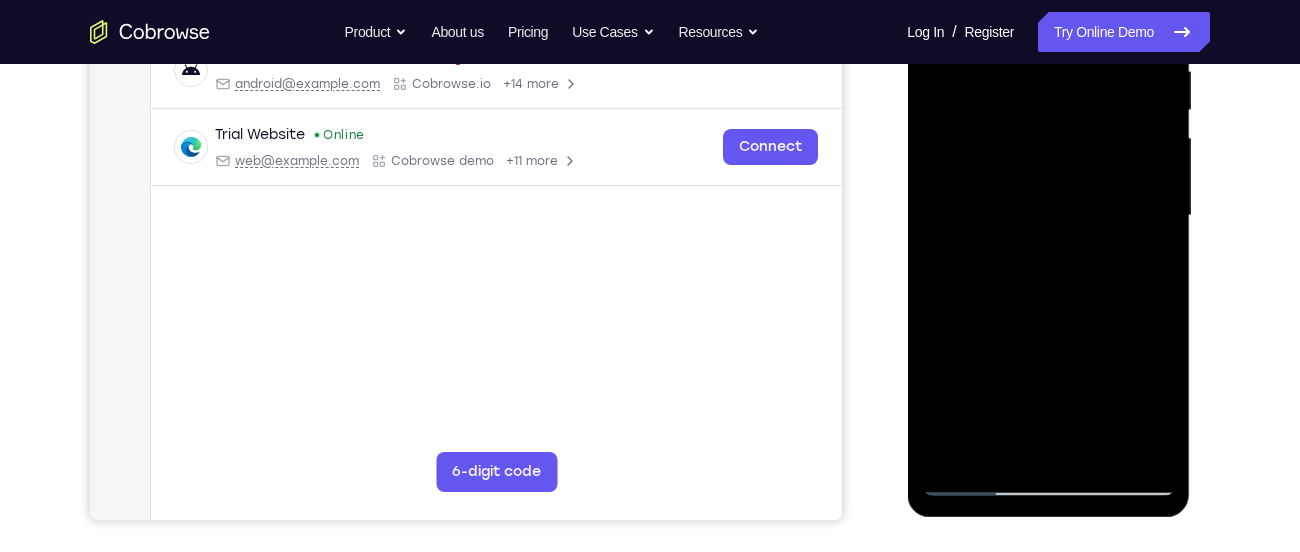 click at bounding box center (1048, 216) 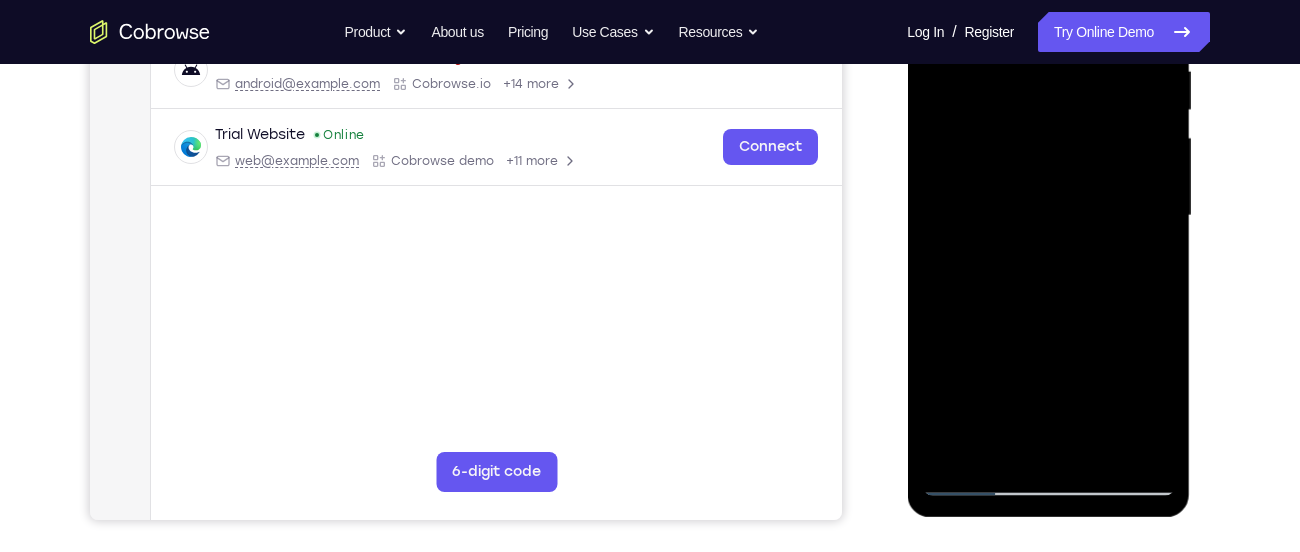 click at bounding box center [1048, 216] 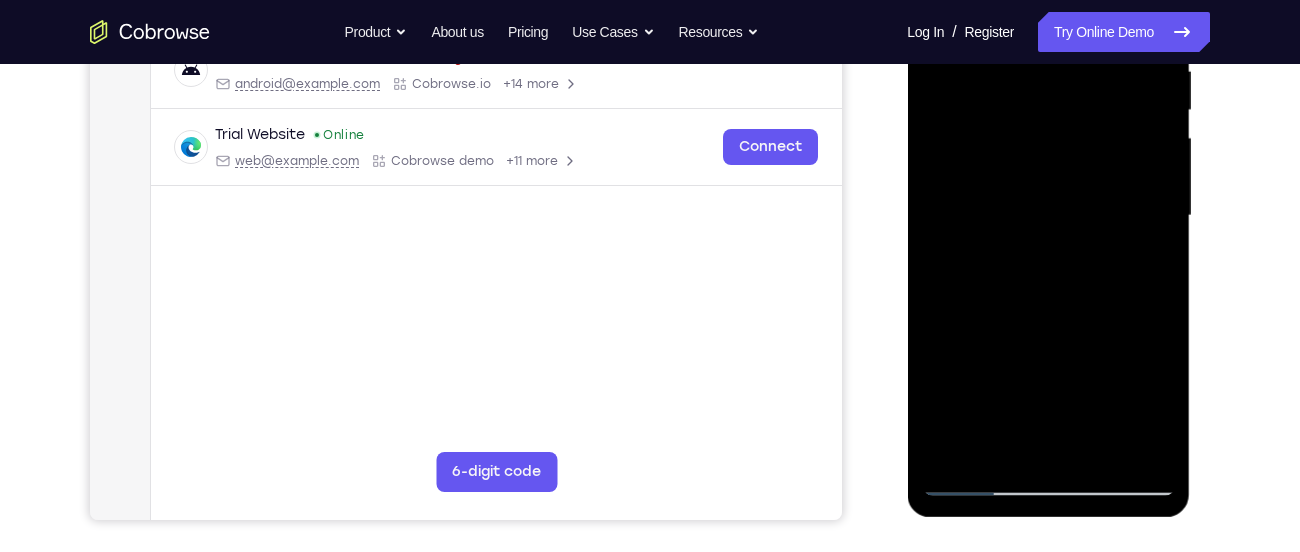 click at bounding box center [1048, 216] 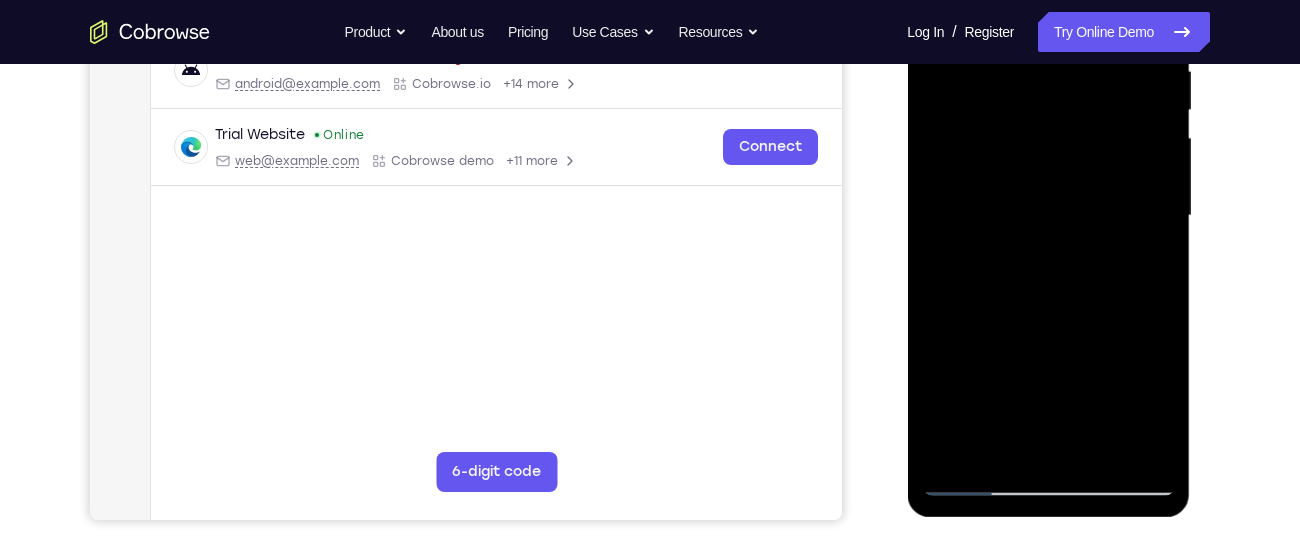 click at bounding box center (1048, 216) 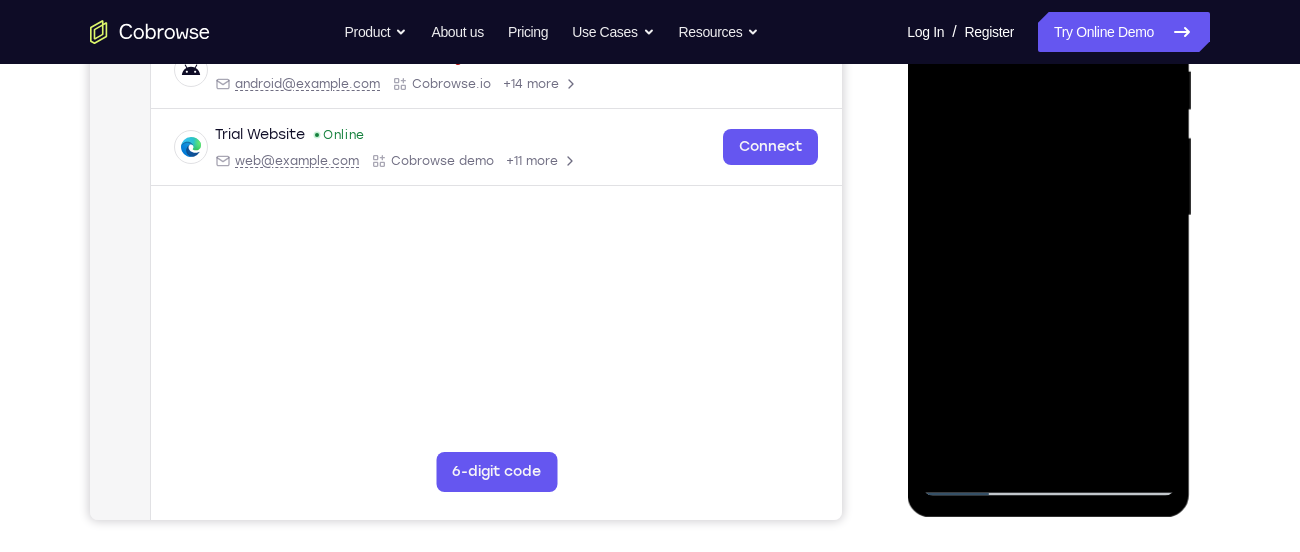 drag, startPoint x: 1083, startPoint y: 353, endPoint x: 1059, endPoint y: 180, distance: 174.6568 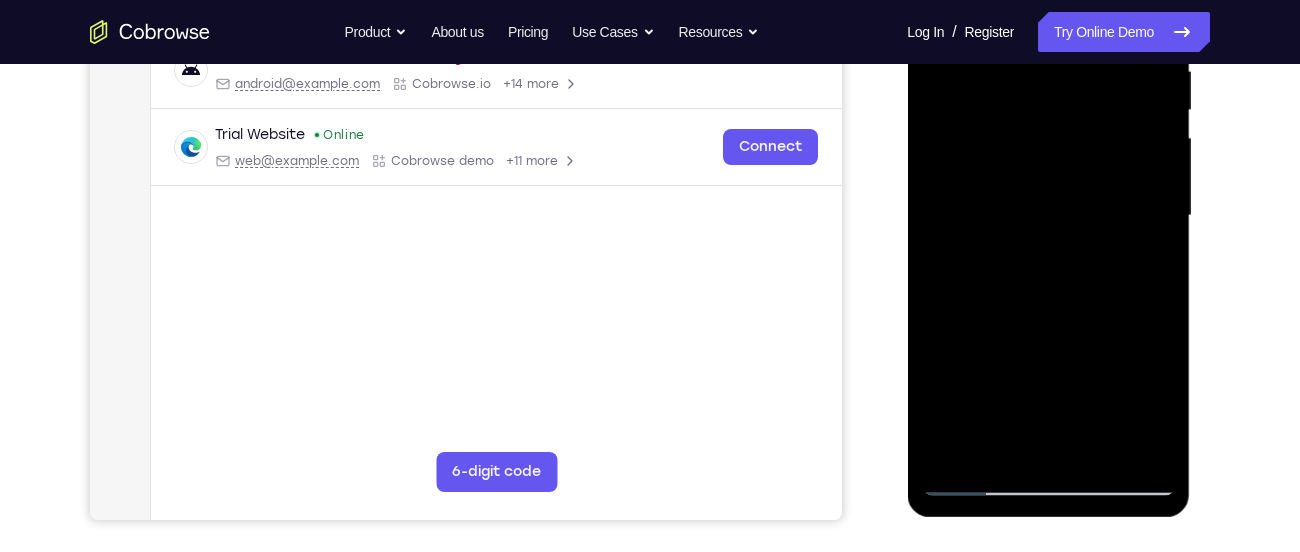 drag, startPoint x: 1112, startPoint y: 401, endPoint x: 1090, endPoint y: 207, distance: 195.24344 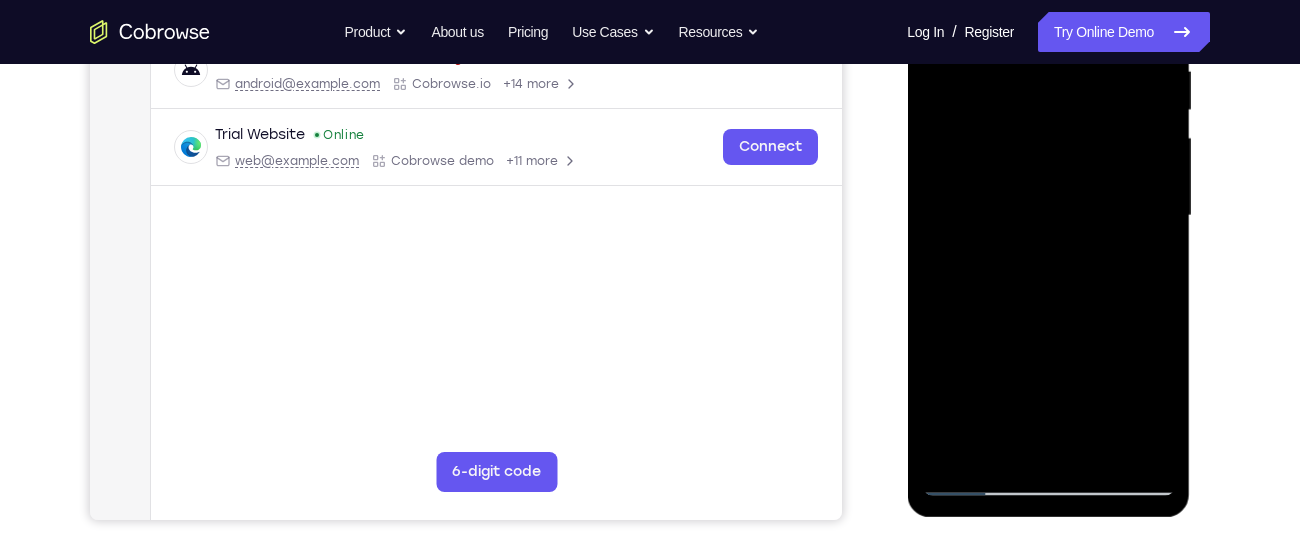 drag, startPoint x: 1117, startPoint y: 349, endPoint x: 1119, endPoint y: 315, distance: 34.058773 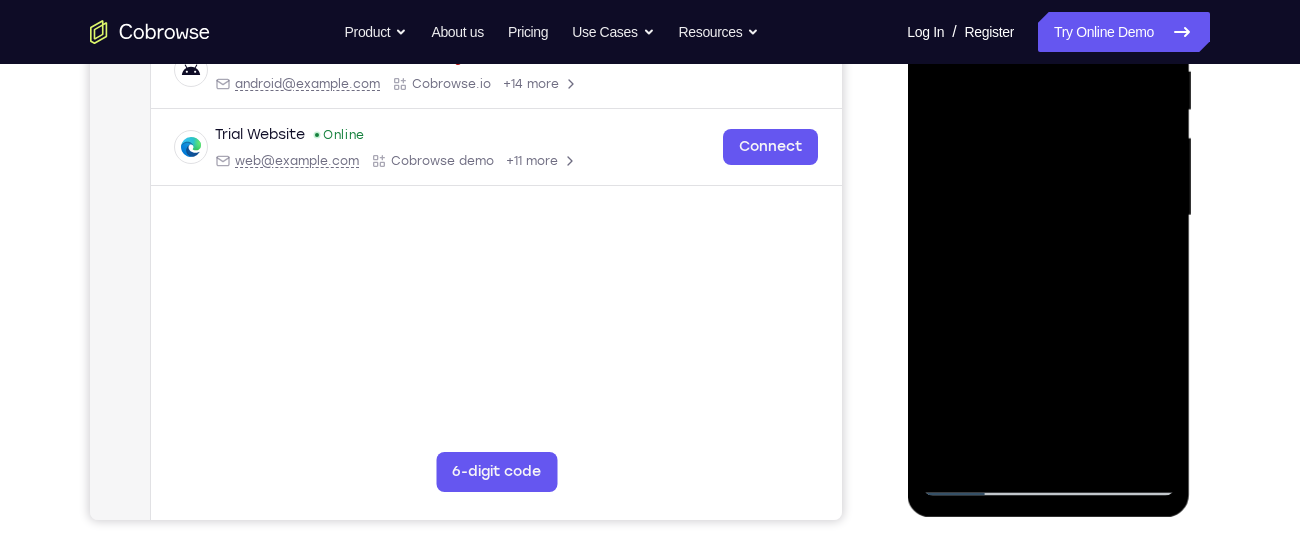 click at bounding box center [1048, 216] 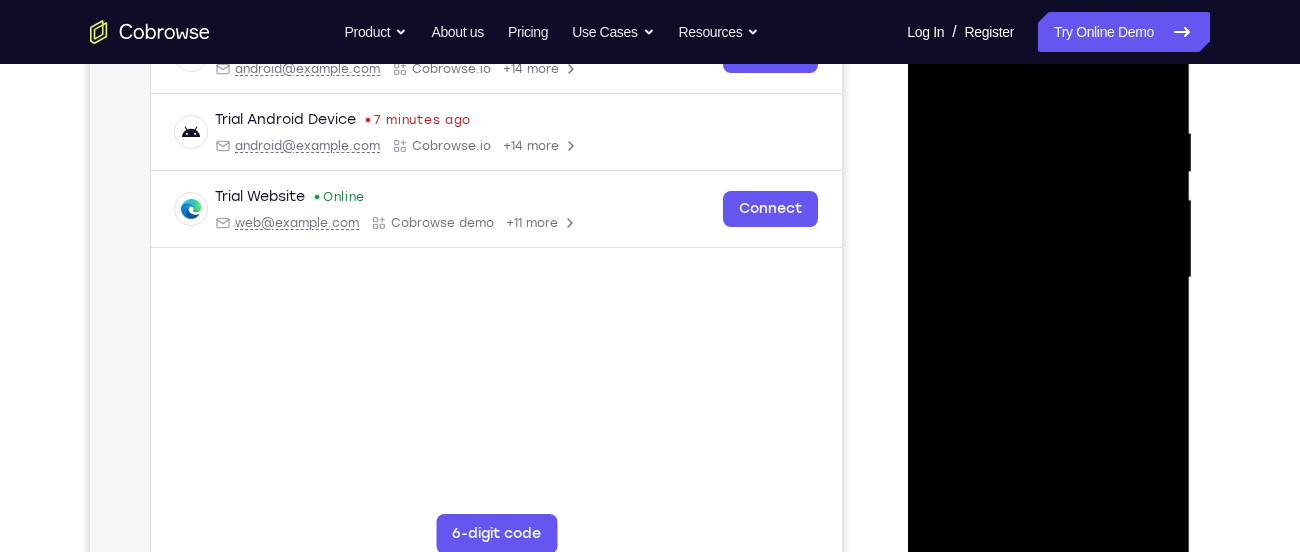 scroll, scrollTop: 338, scrollLeft: 0, axis: vertical 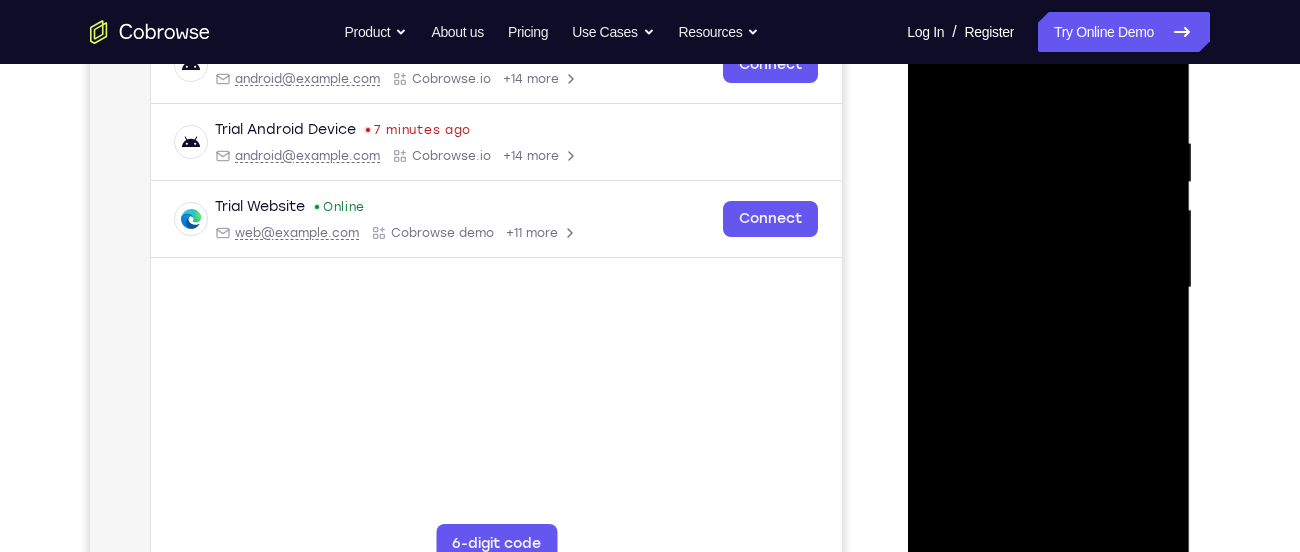 click at bounding box center (1048, 288) 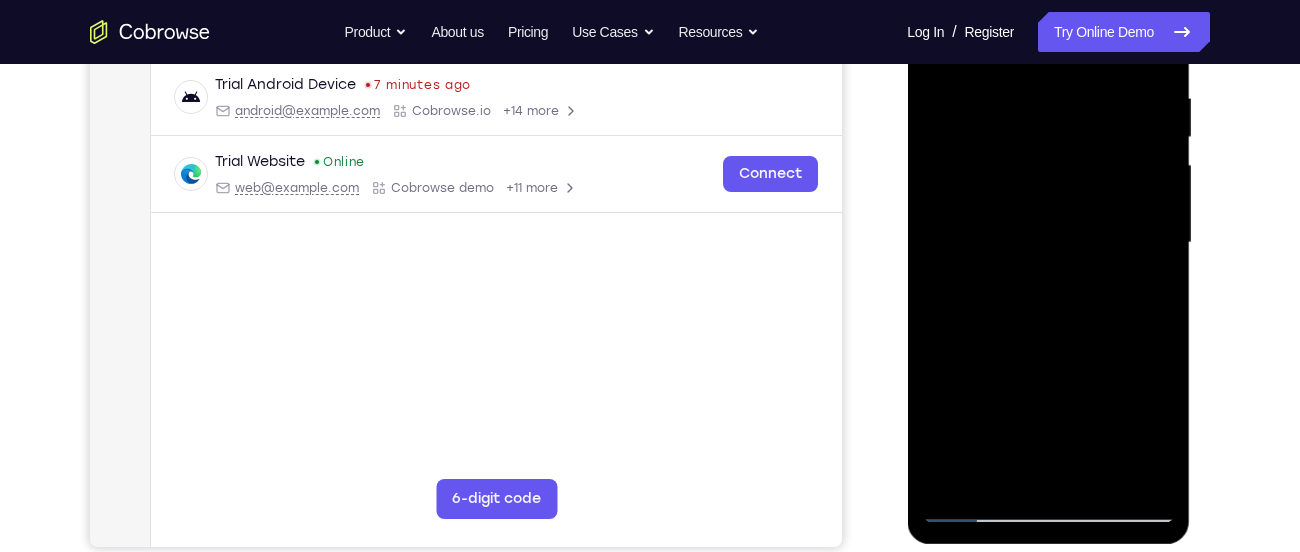 scroll, scrollTop: 388, scrollLeft: 0, axis: vertical 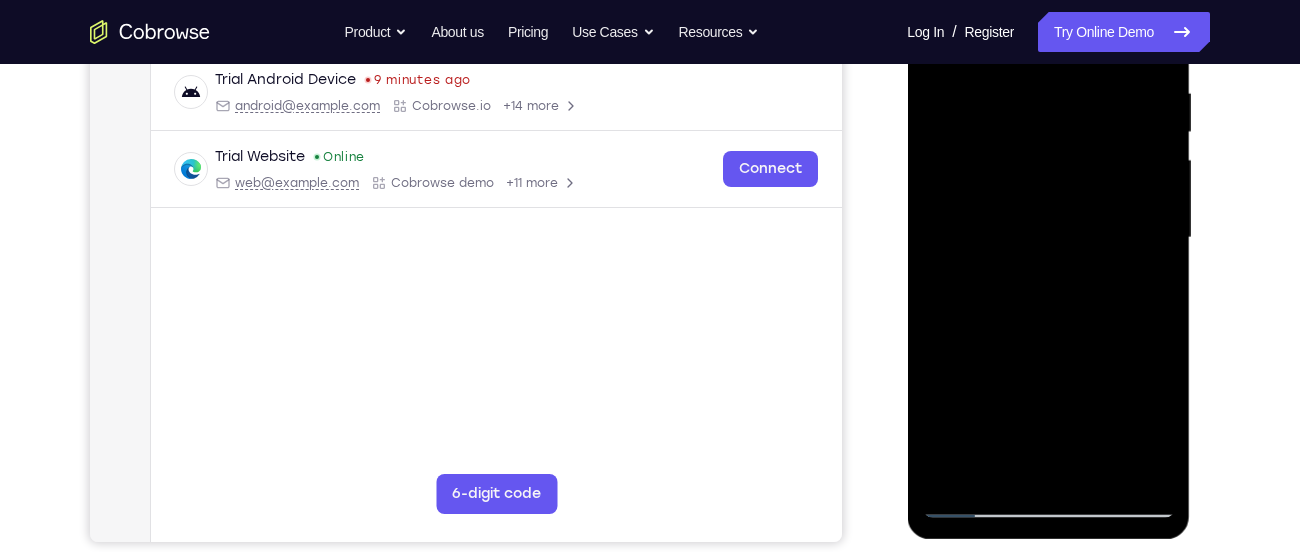 click at bounding box center [1048, 238] 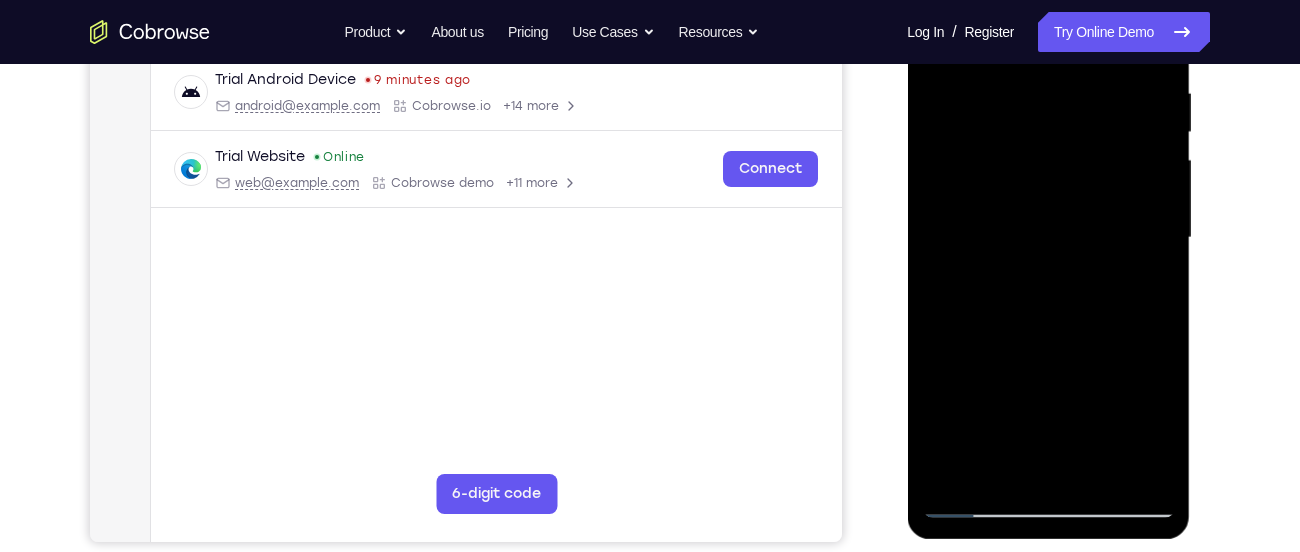 click at bounding box center (1048, 238) 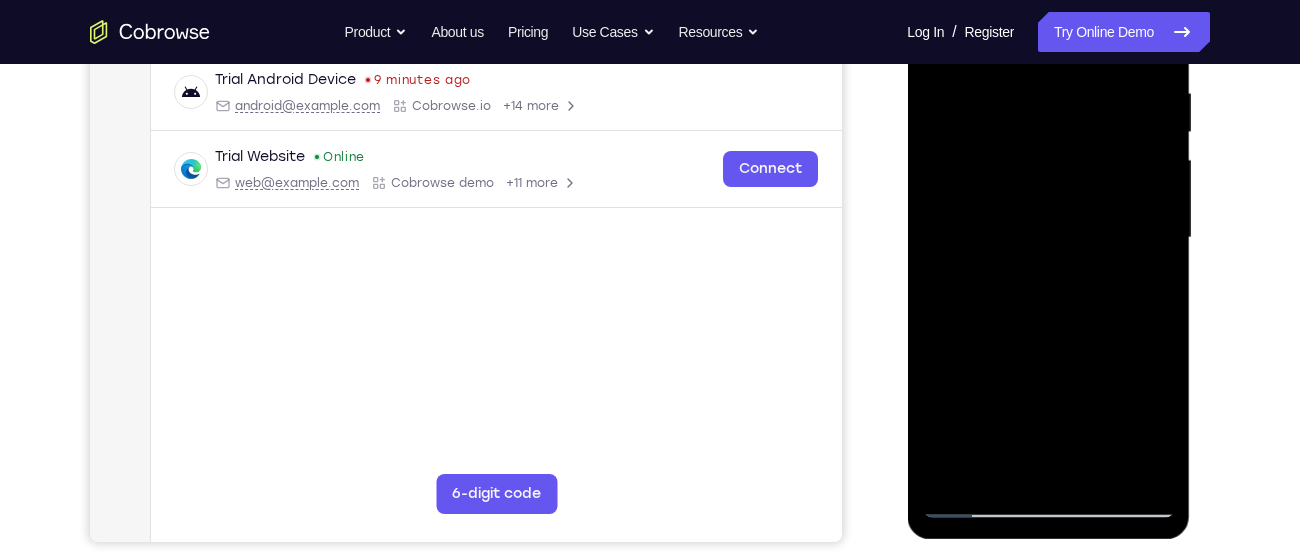 click at bounding box center (1048, 238) 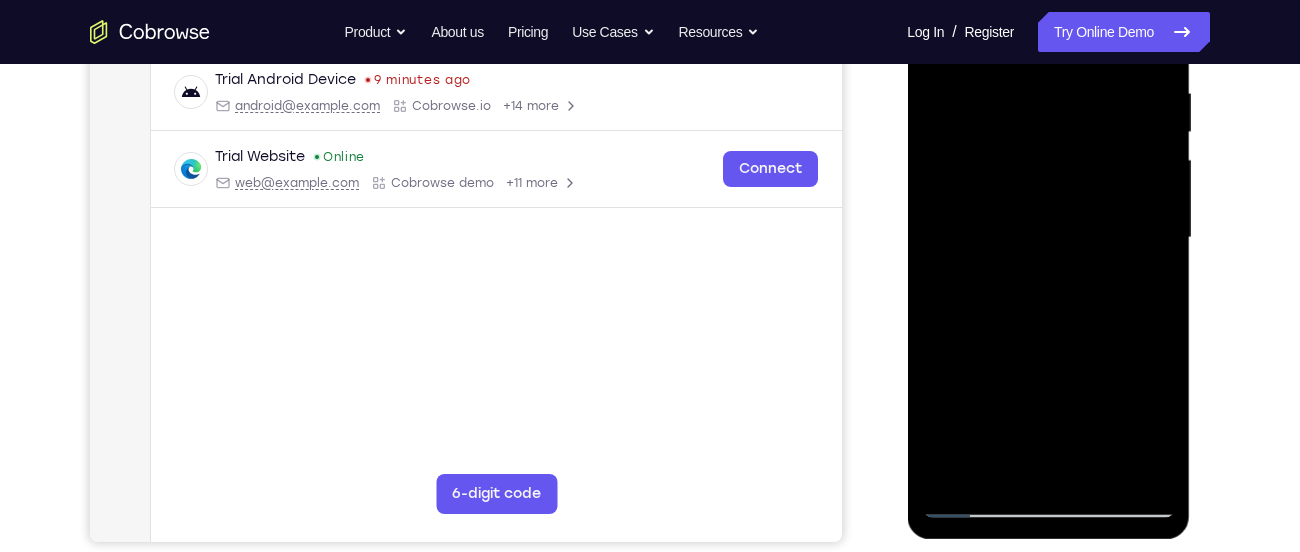 click at bounding box center [1048, 238] 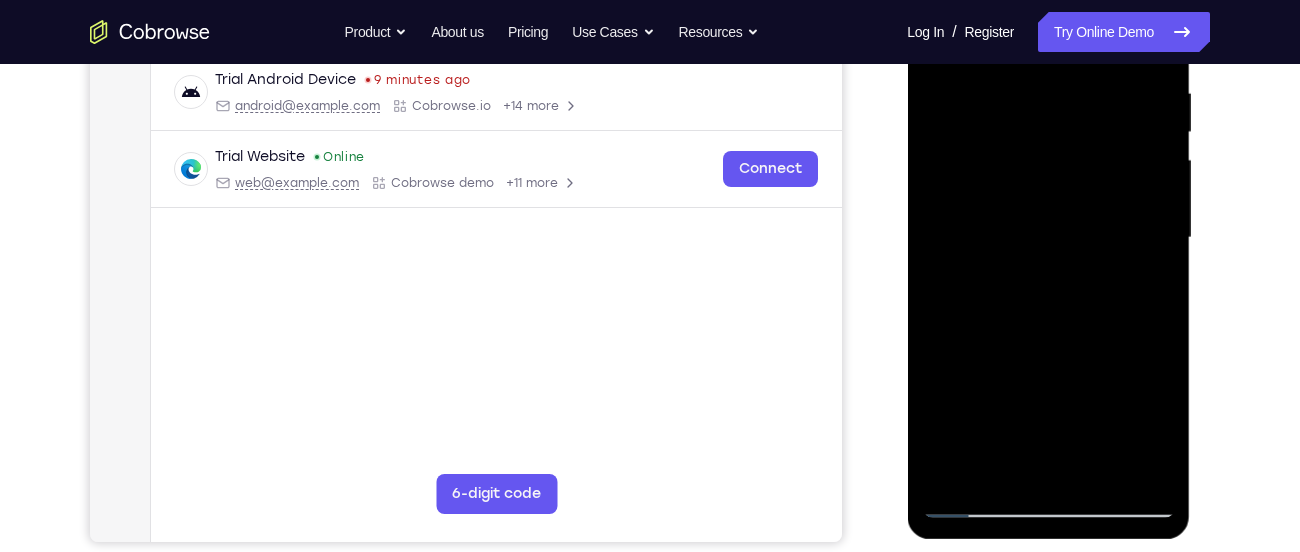 click at bounding box center (1048, 238) 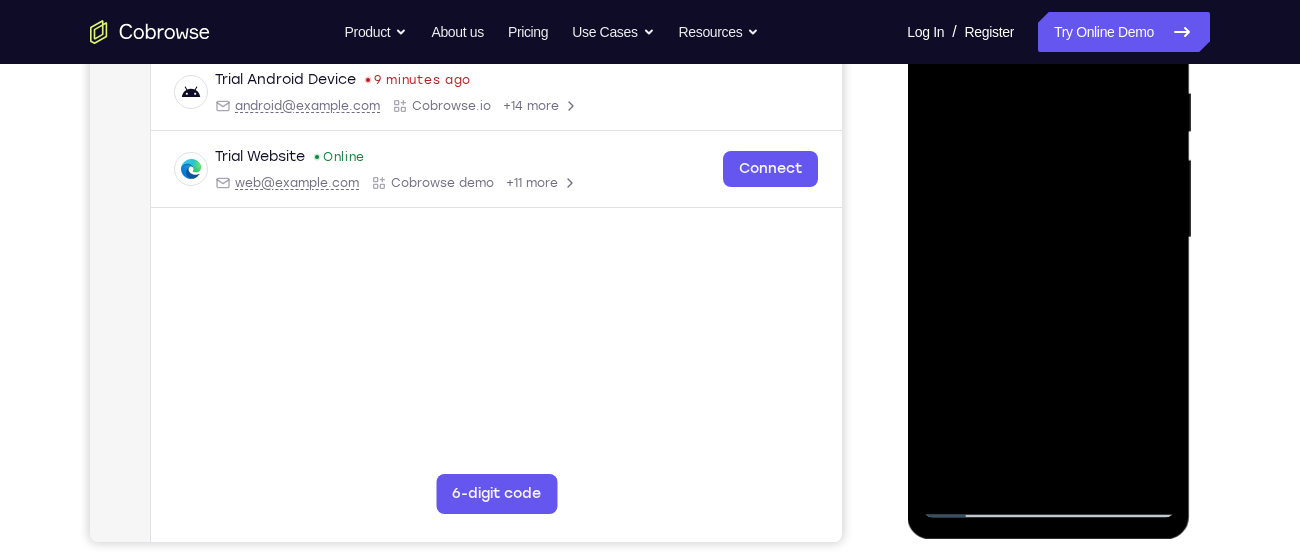 click at bounding box center (1048, 238) 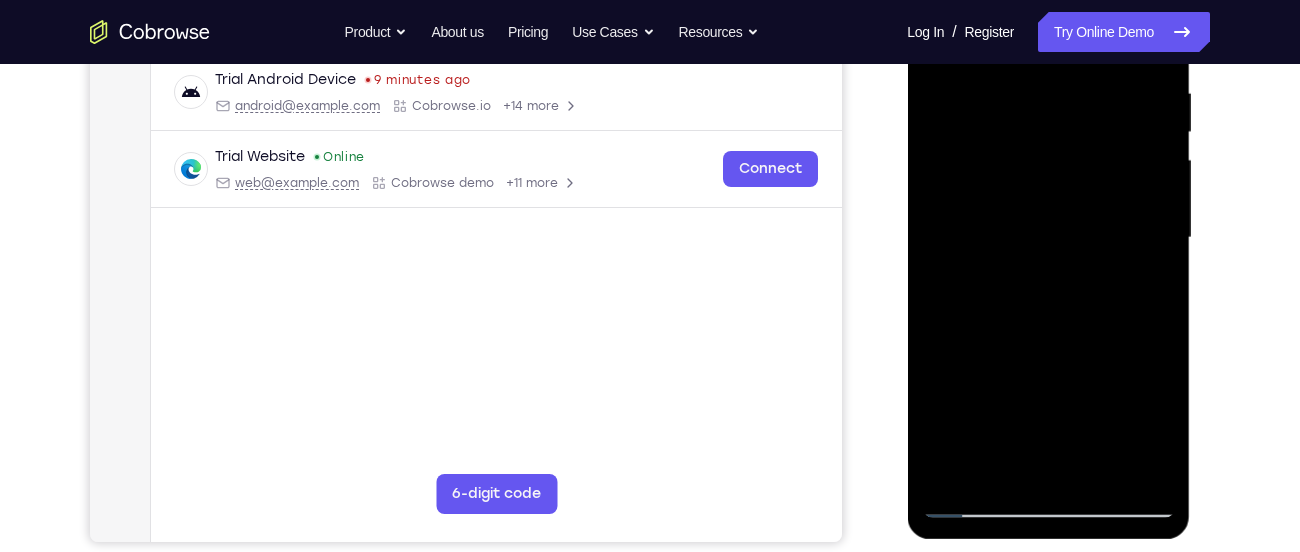 click at bounding box center [1048, 238] 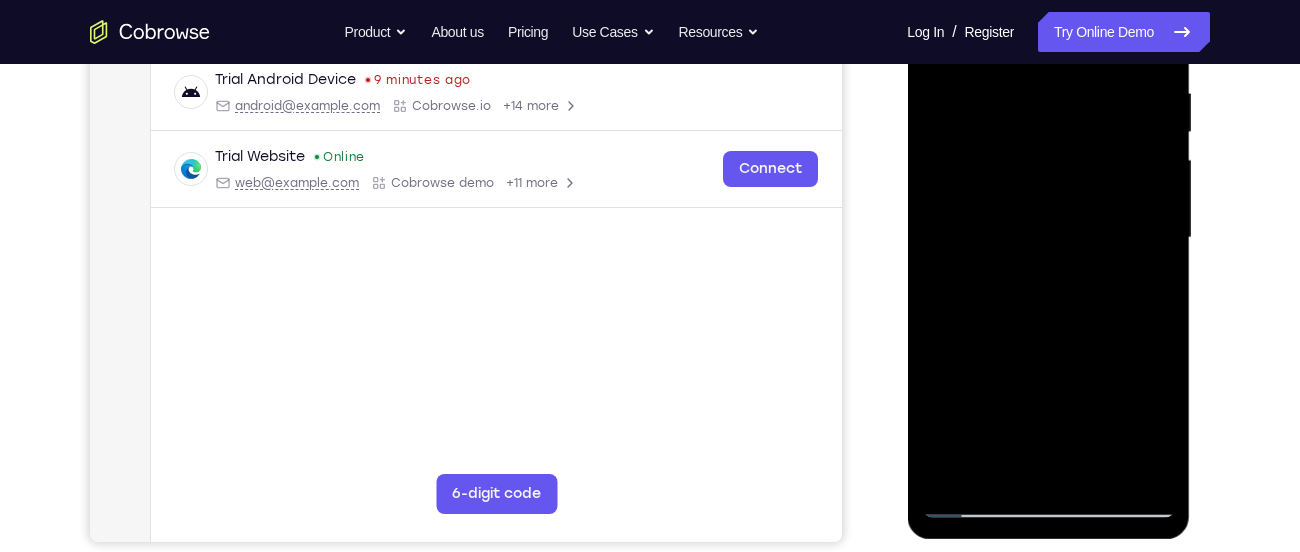 click at bounding box center (1048, 238) 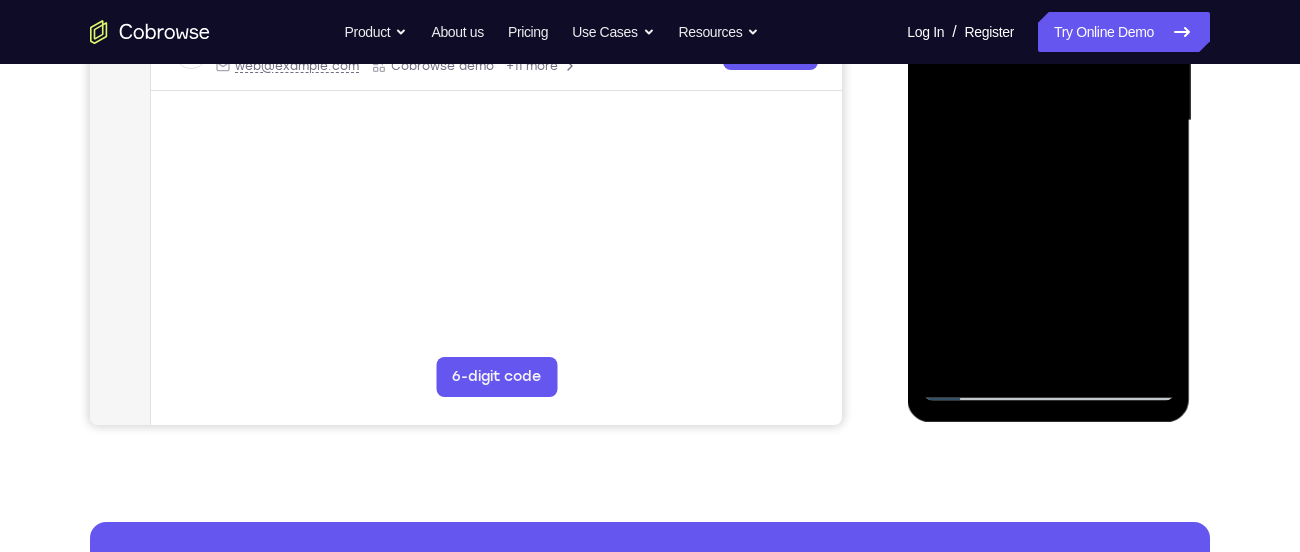 scroll, scrollTop: 508, scrollLeft: 0, axis: vertical 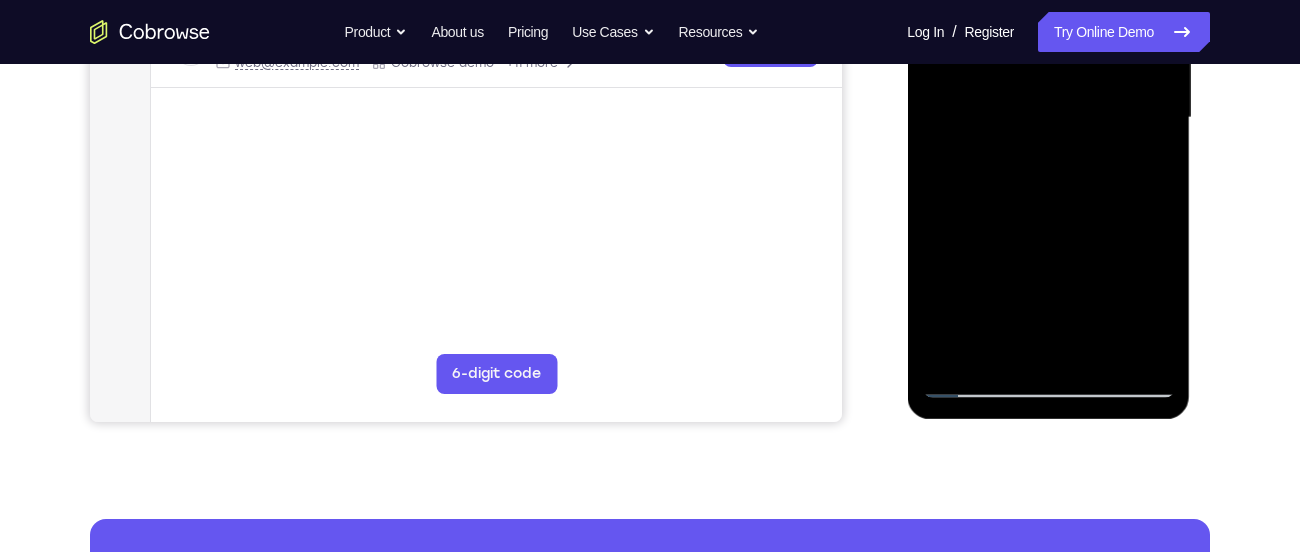 click at bounding box center (1048, 118) 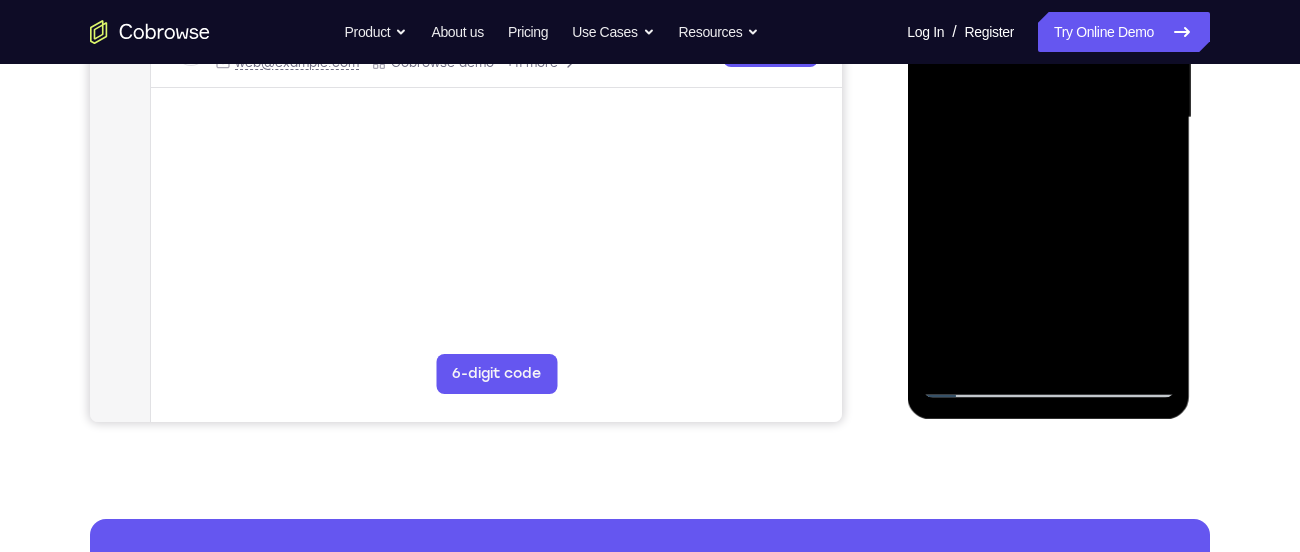 drag, startPoint x: 1090, startPoint y: 304, endPoint x: 1090, endPoint y: 225, distance: 79 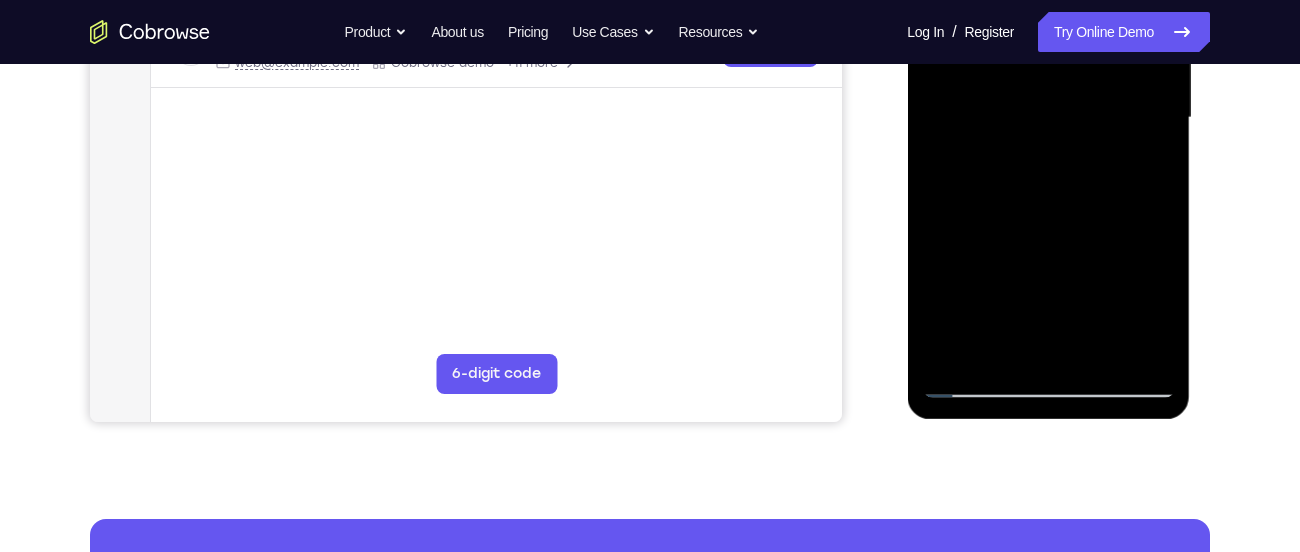 drag, startPoint x: 1075, startPoint y: 303, endPoint x: 1075, endPoint y: 146, distance: 157 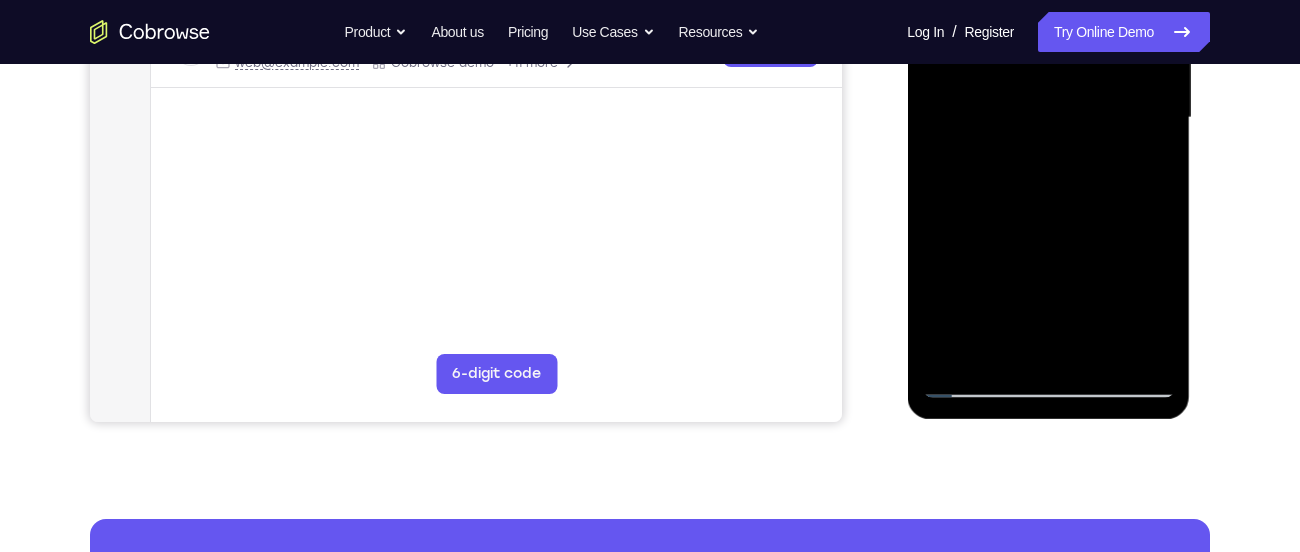 drag, startPoint x: 1073, startPoint y: 272, endPoint x: 1096, endPoint y: 128, distance: 145.82524 